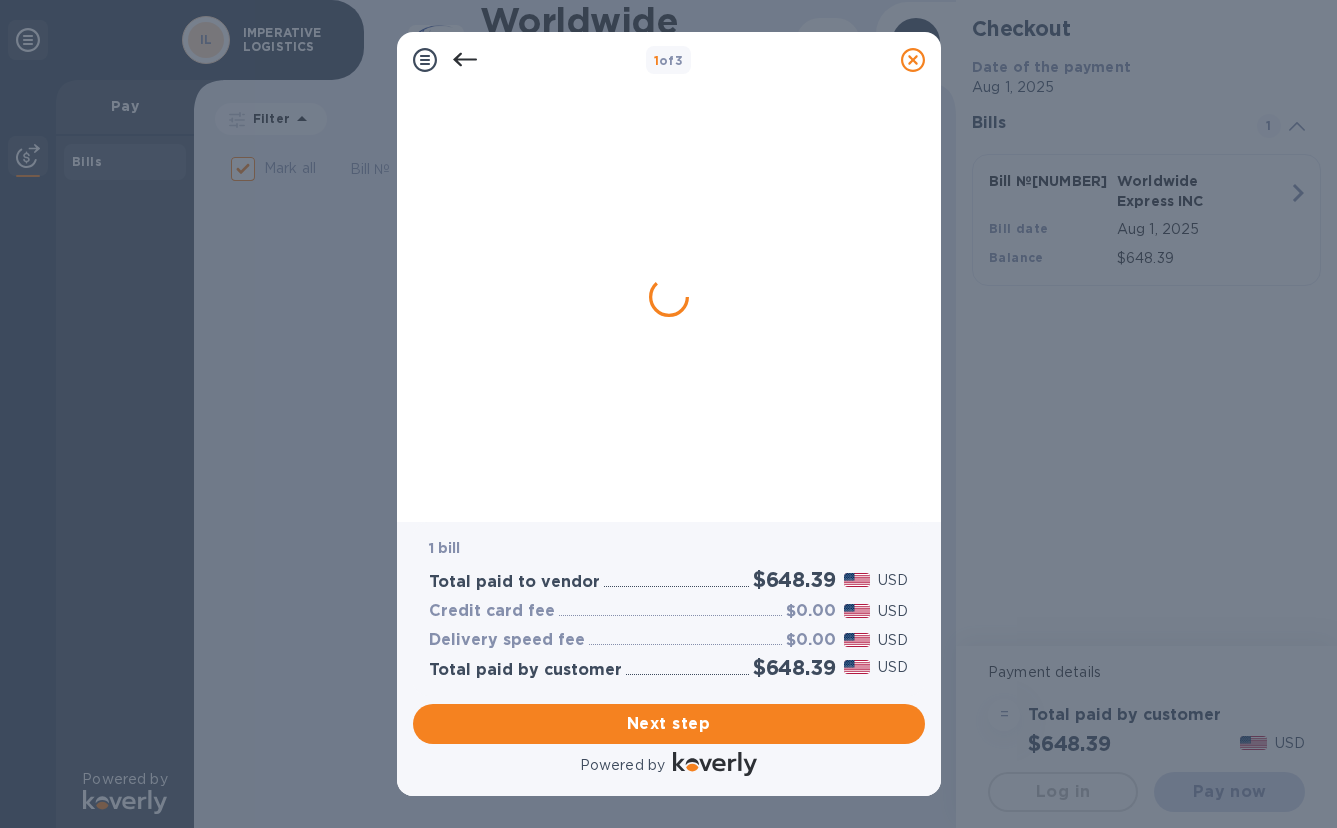scroll, scrollTop: 0, scrollLeft: 0, axis: both 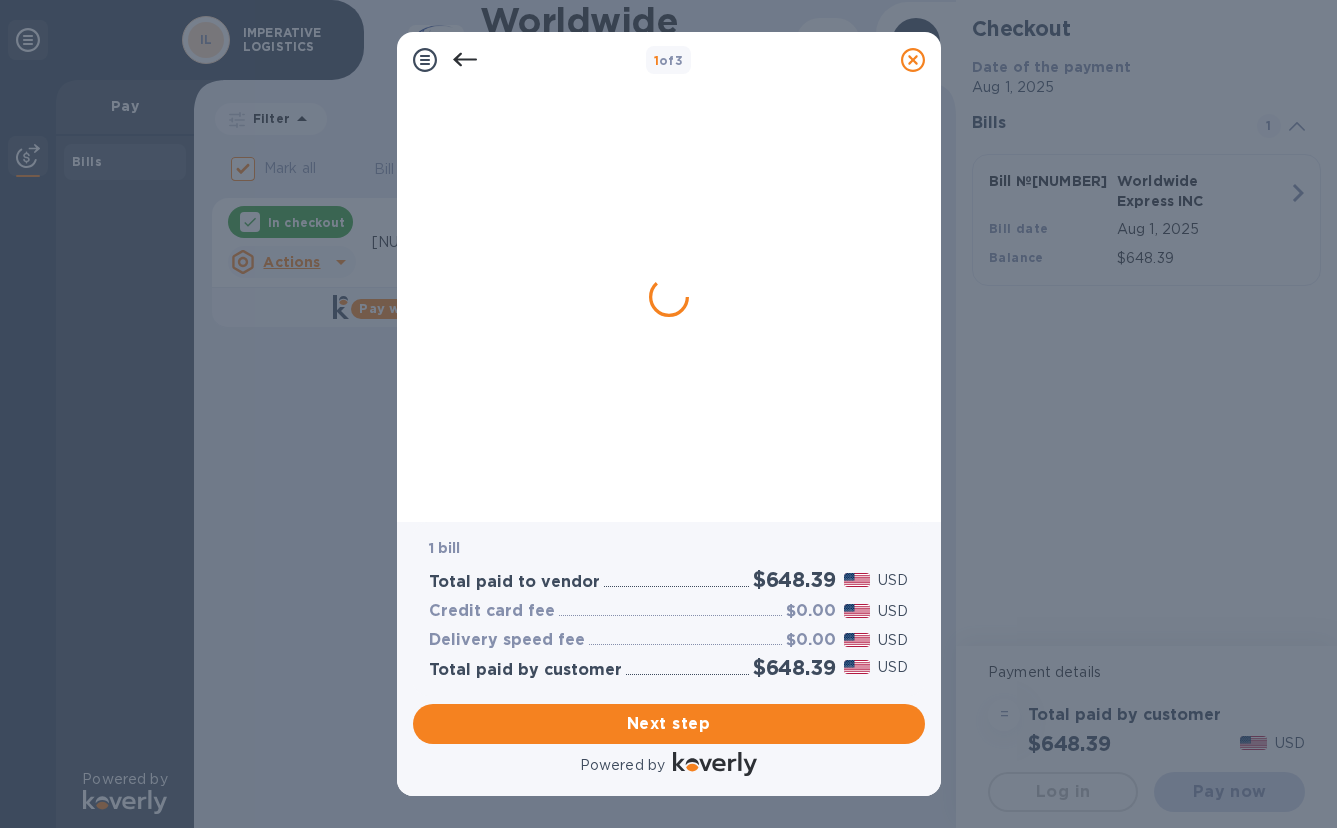 checkbox on "false" 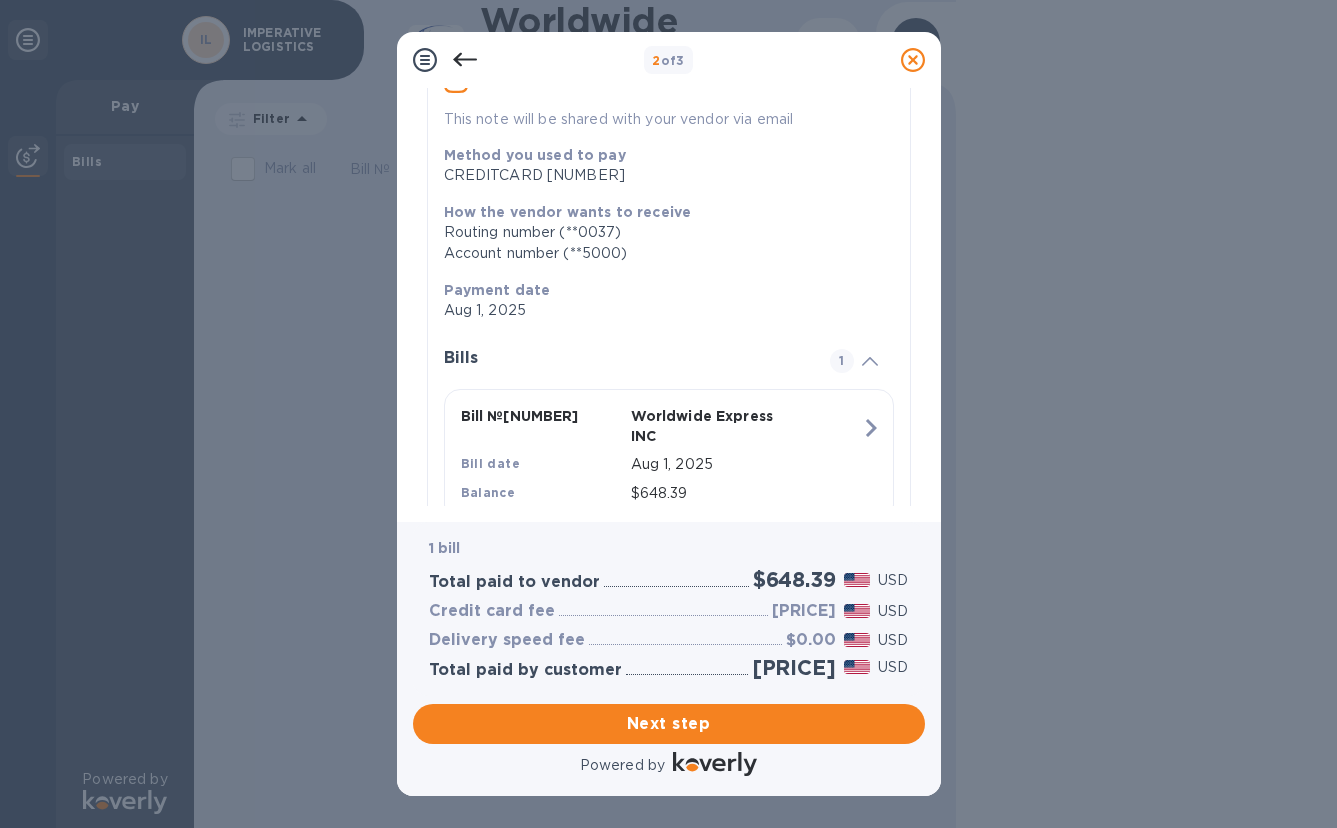 scroll, scrollTop: 266, scrollLeft: 0, axis: vertical 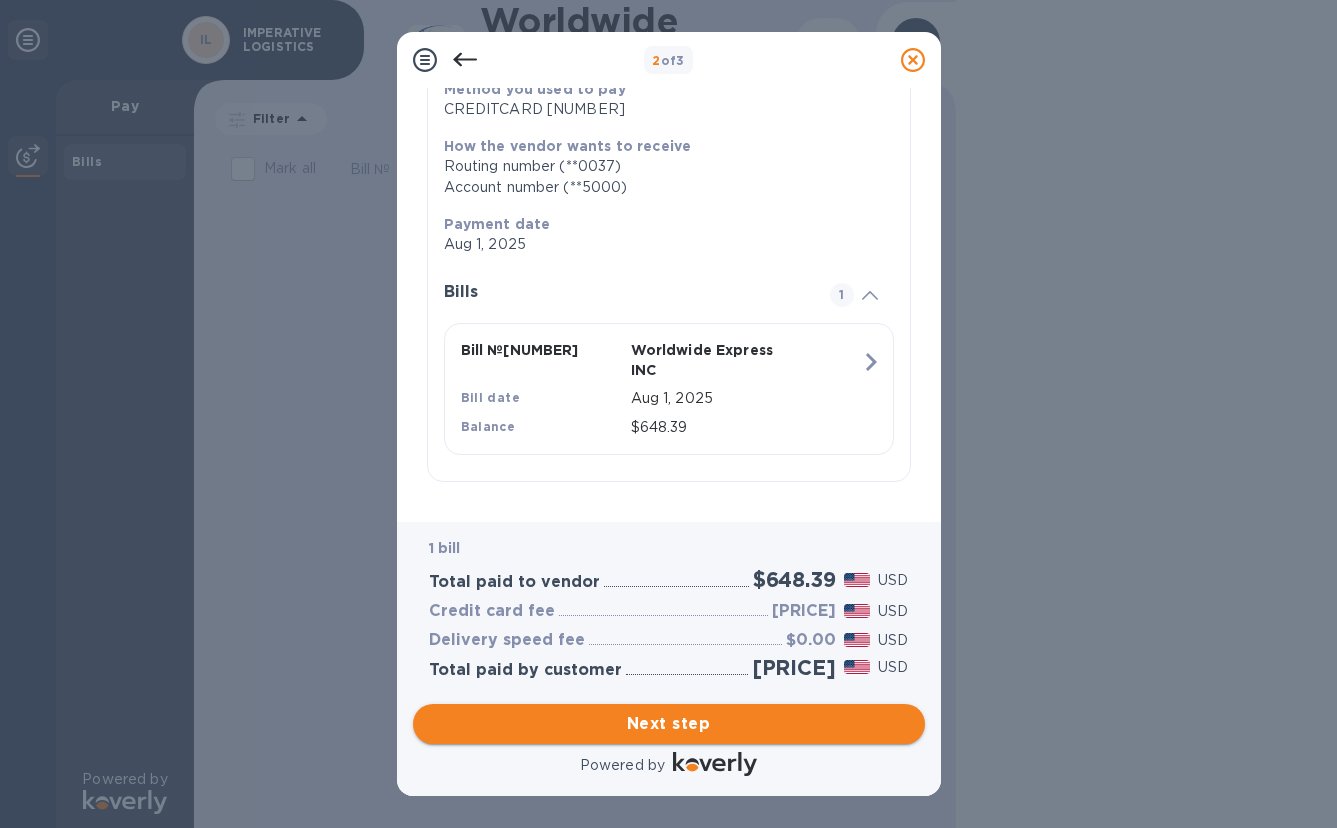 click on "Next step" at bounding box center (669, 724) 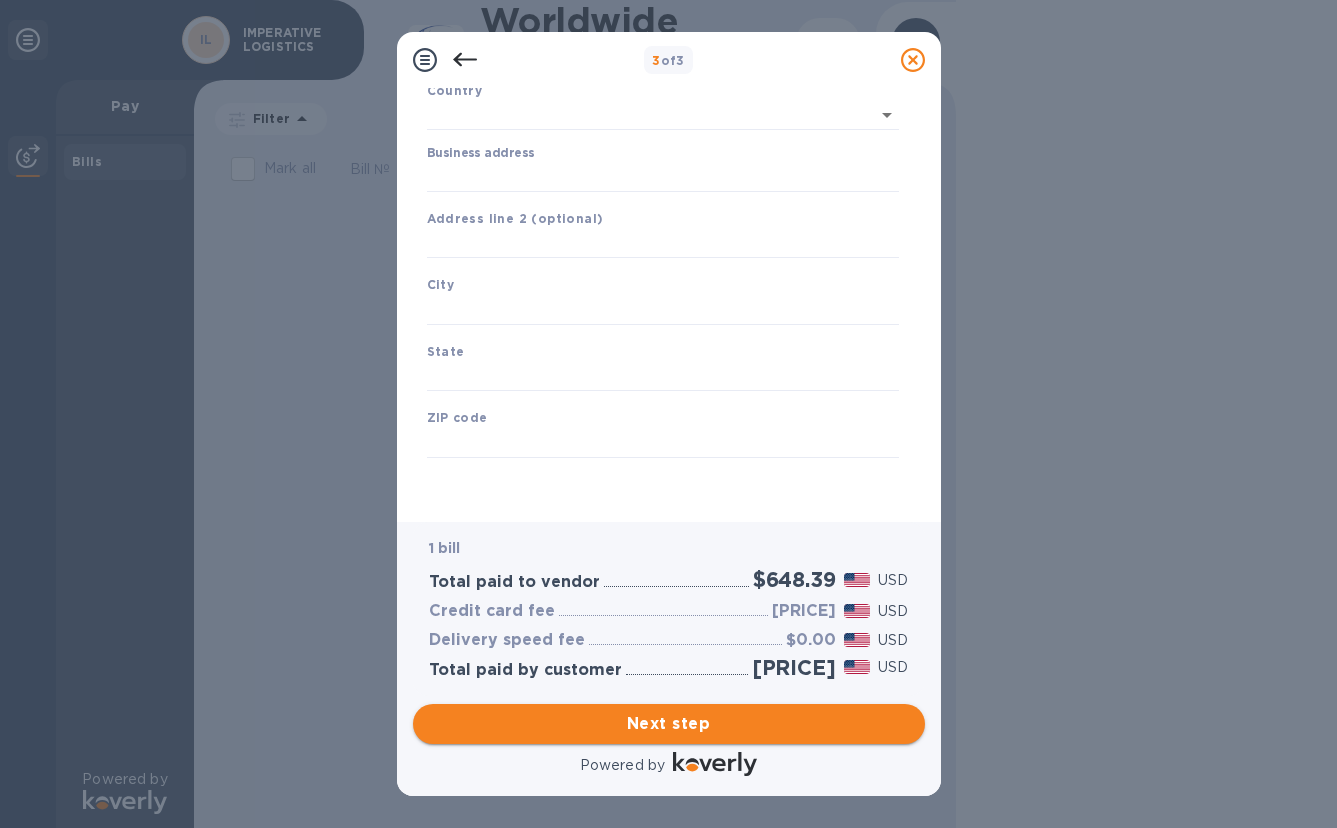 scroll, scrollTop: 150, scrollLeft: 0, axis: vertical 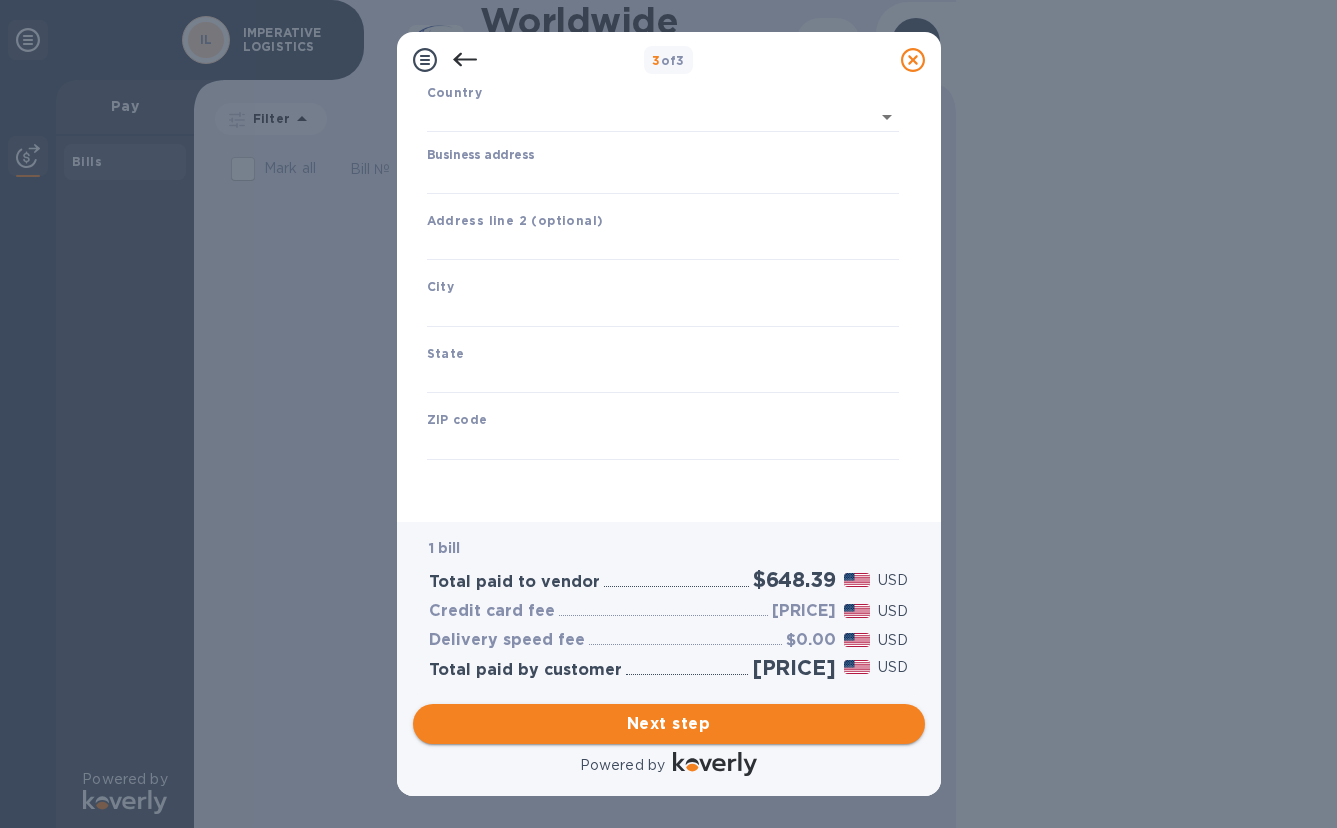 type on "United States" 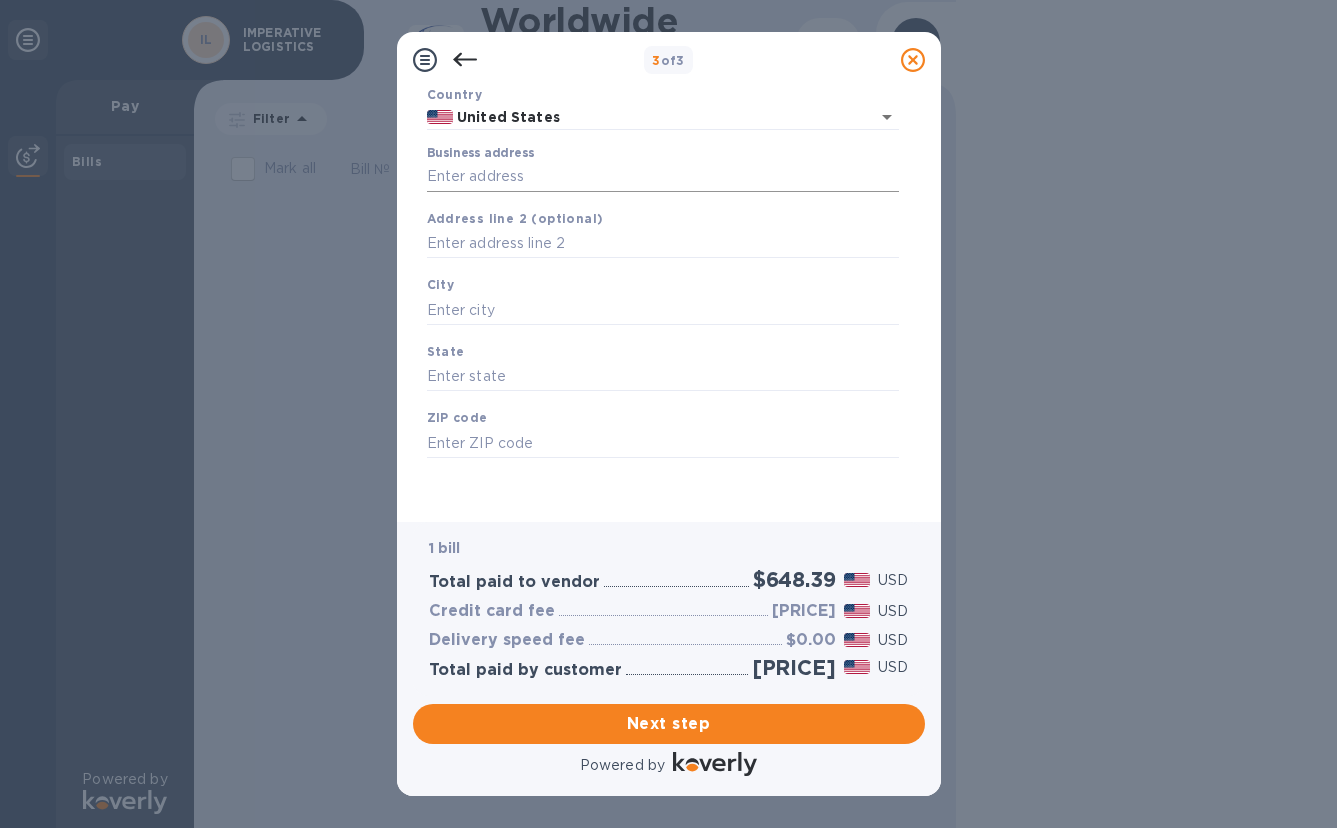 click on "Business address" at bounding box center [663, 177] 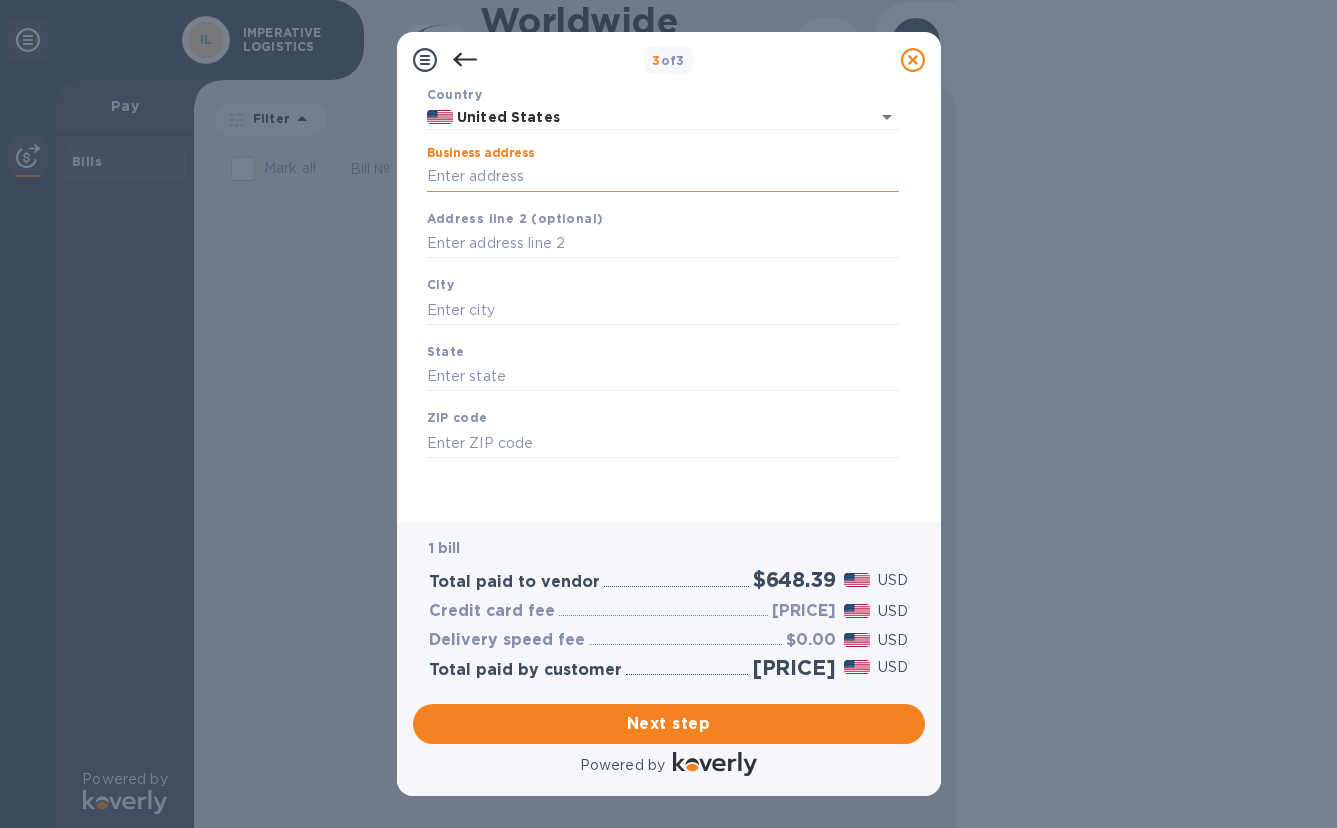 type on "[NUMBER] [STREET]" 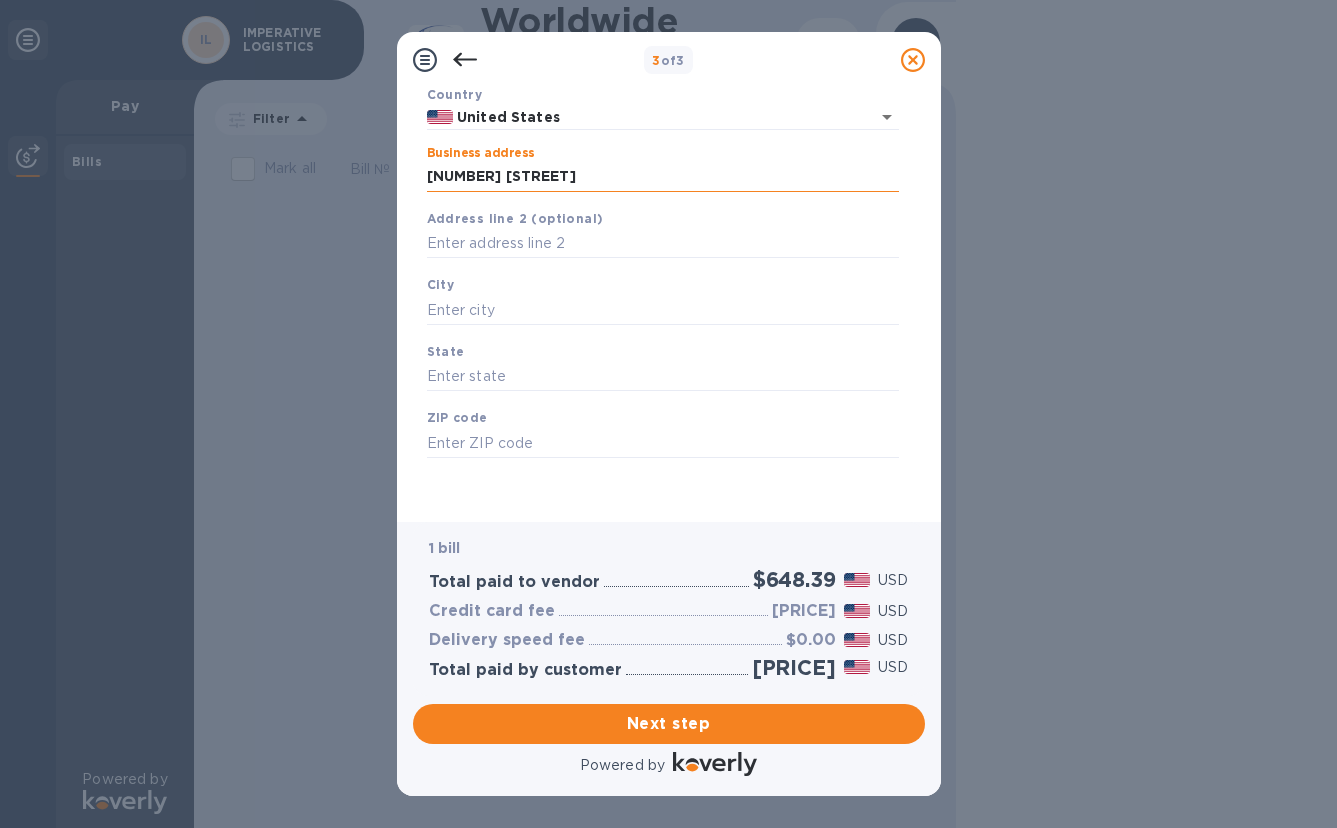 type on "Elk Grove Village" 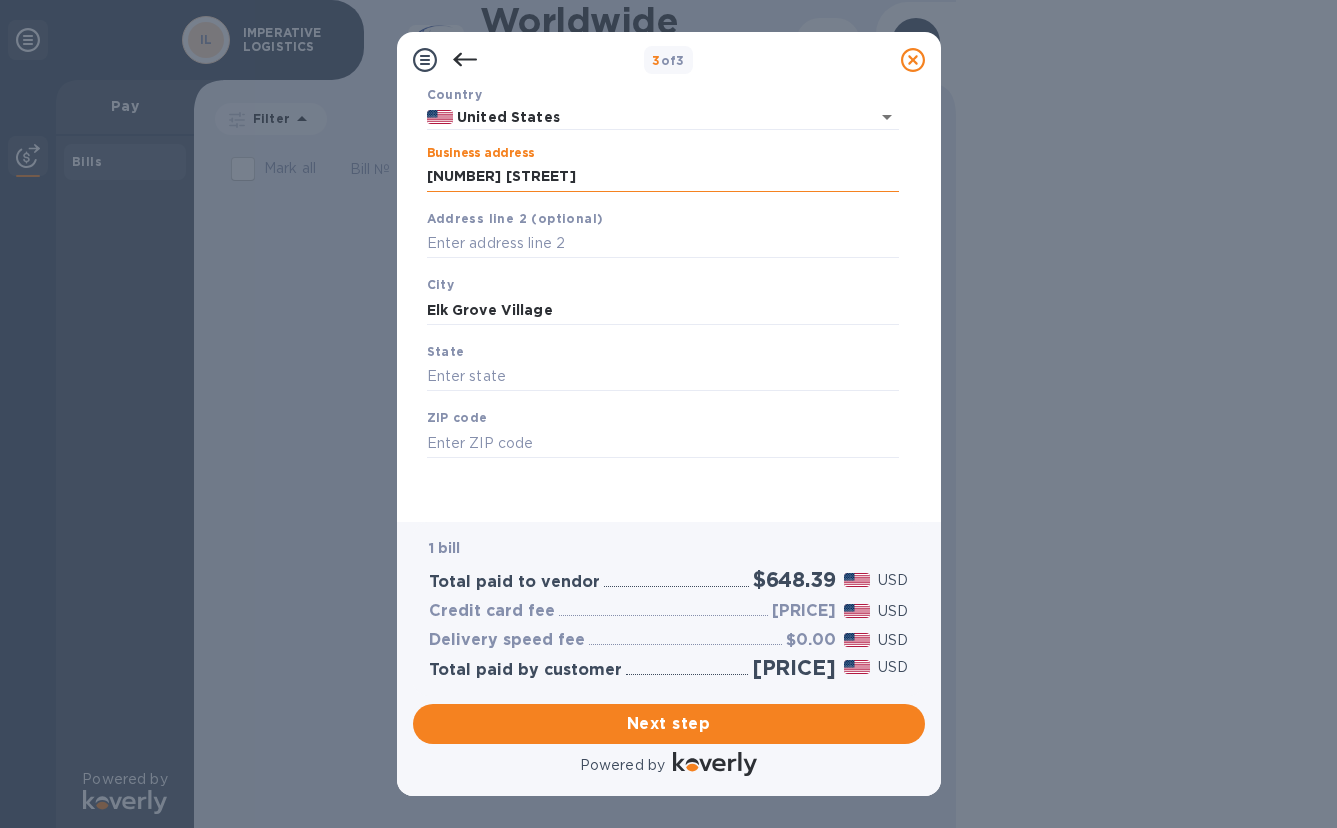 type on "IL" 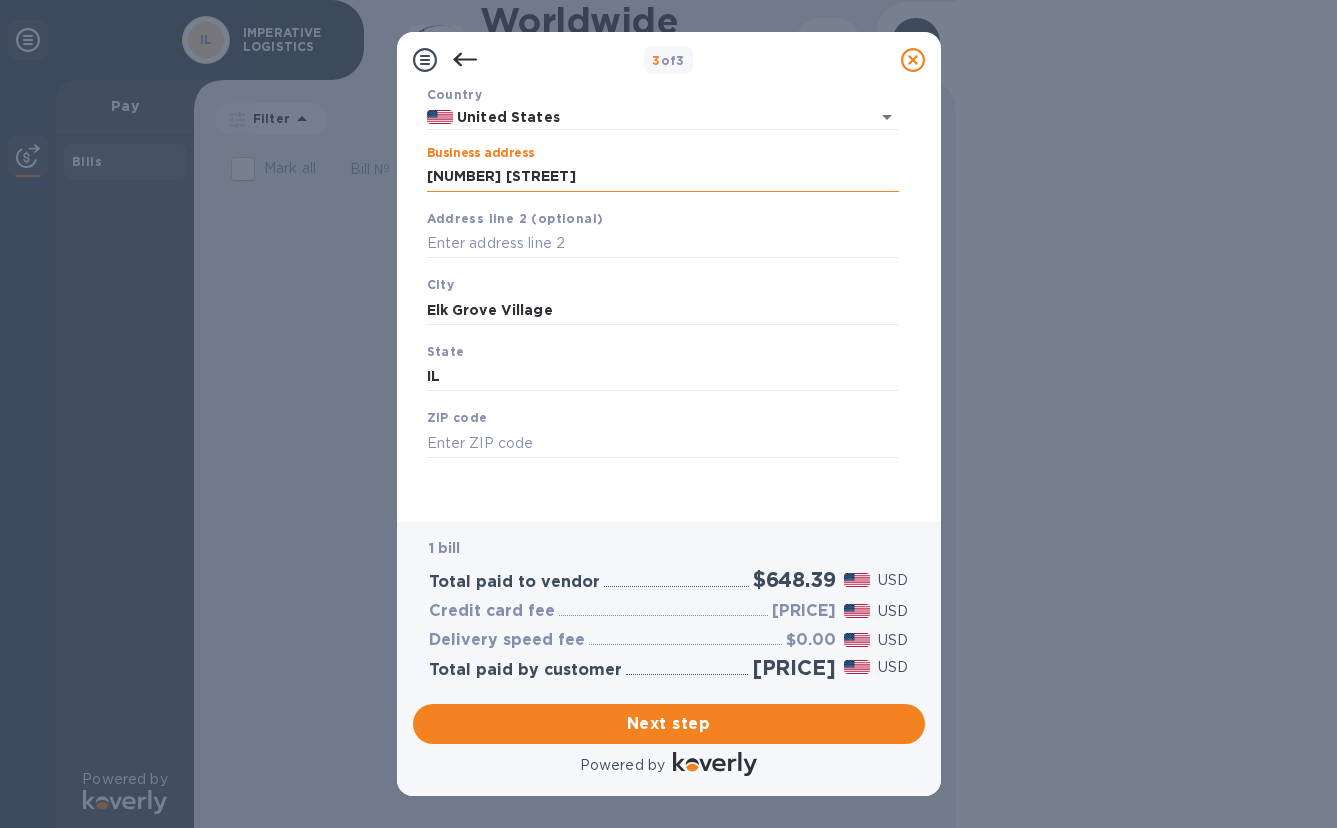 type on "[ZIP]" 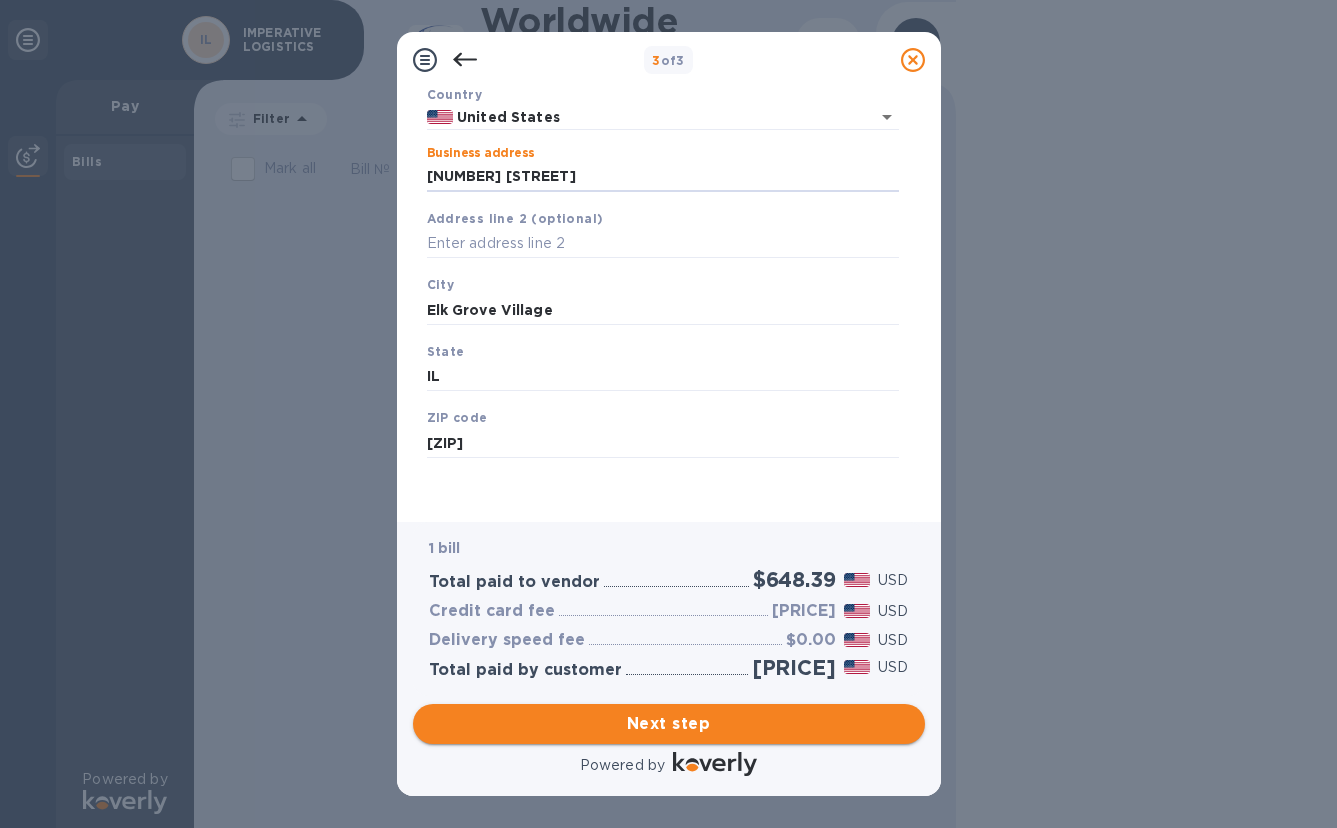 click on "Next step" at bounding box center (669, 724) 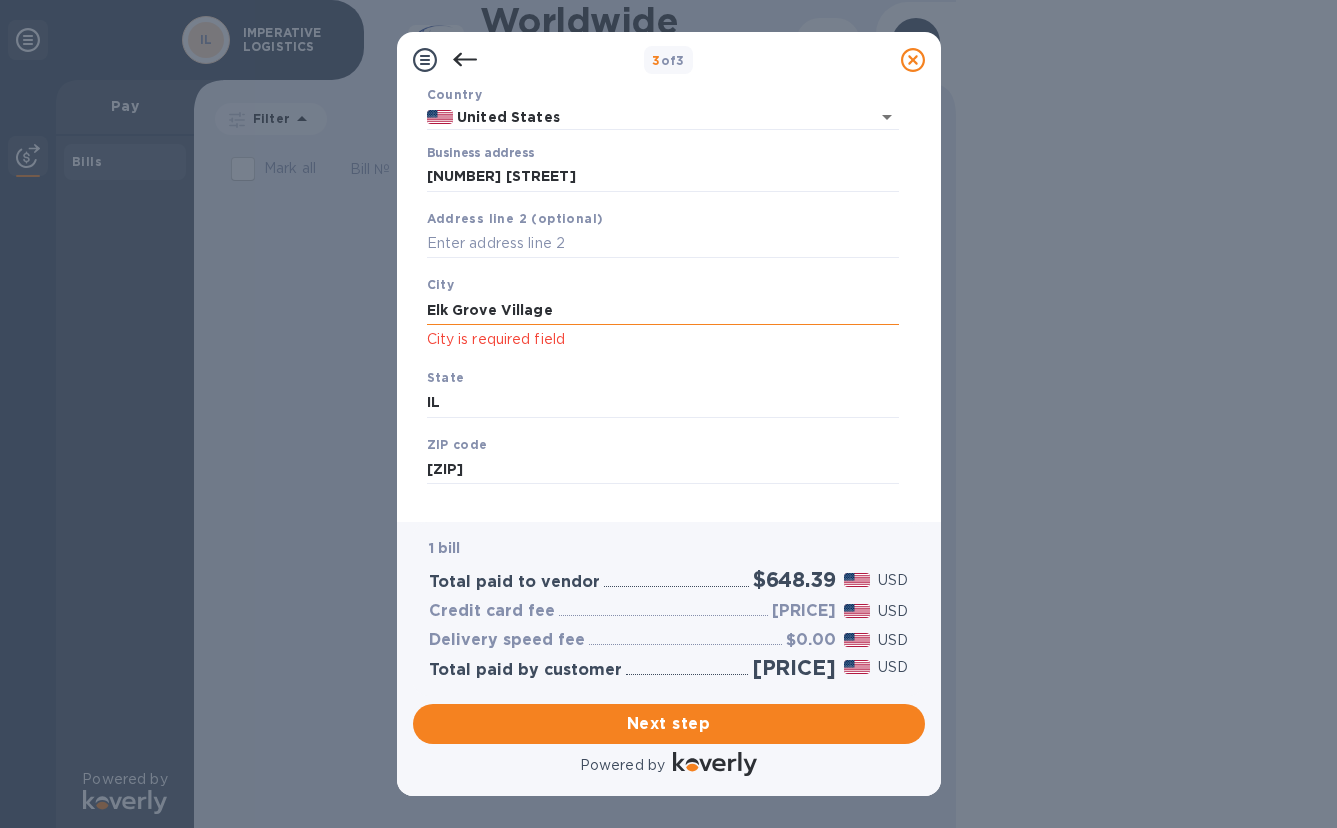 click on "Elk Grove Village" at bounding box center [663, 310] 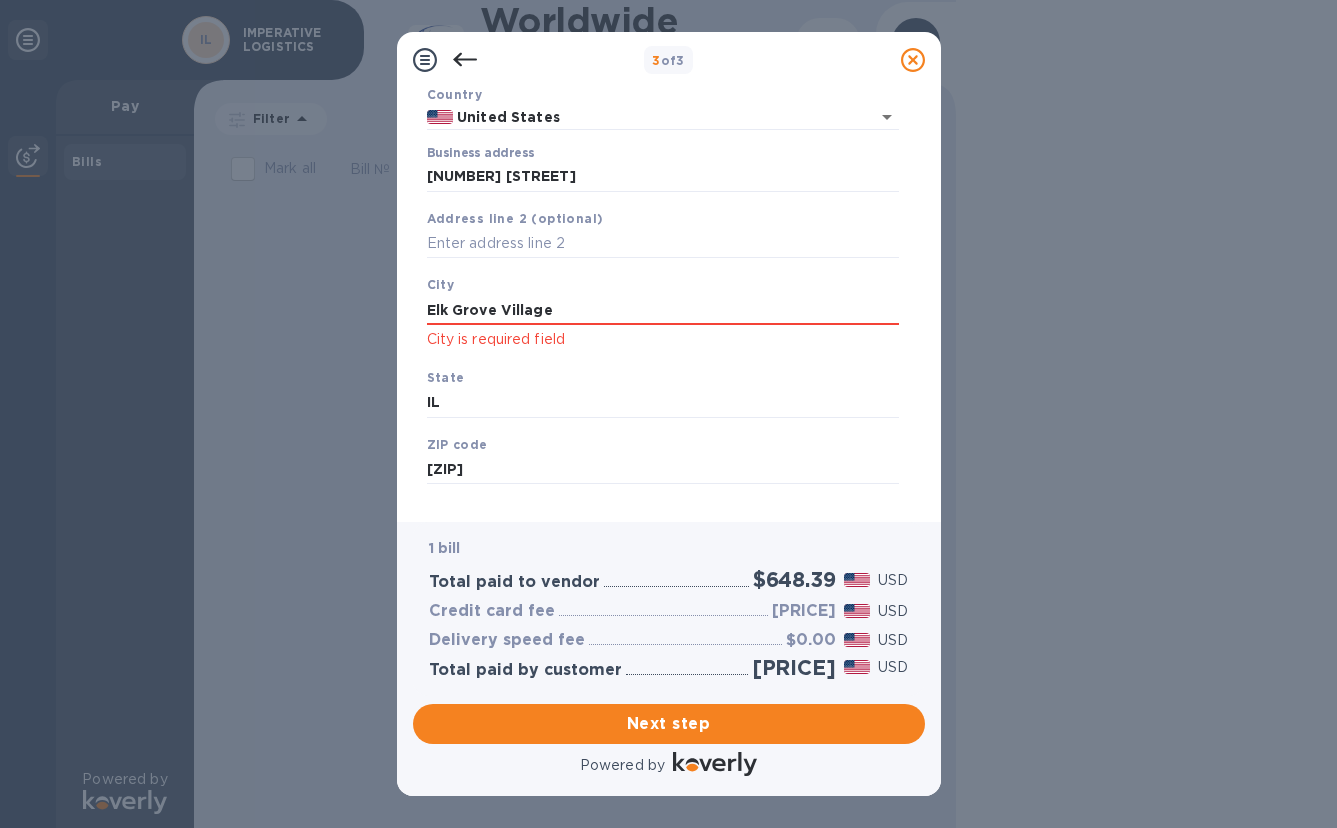 drag, startPoint x: 576, startPoint y: 309, endPoint x: 376, endPoint y: 303, distance: 200.08998 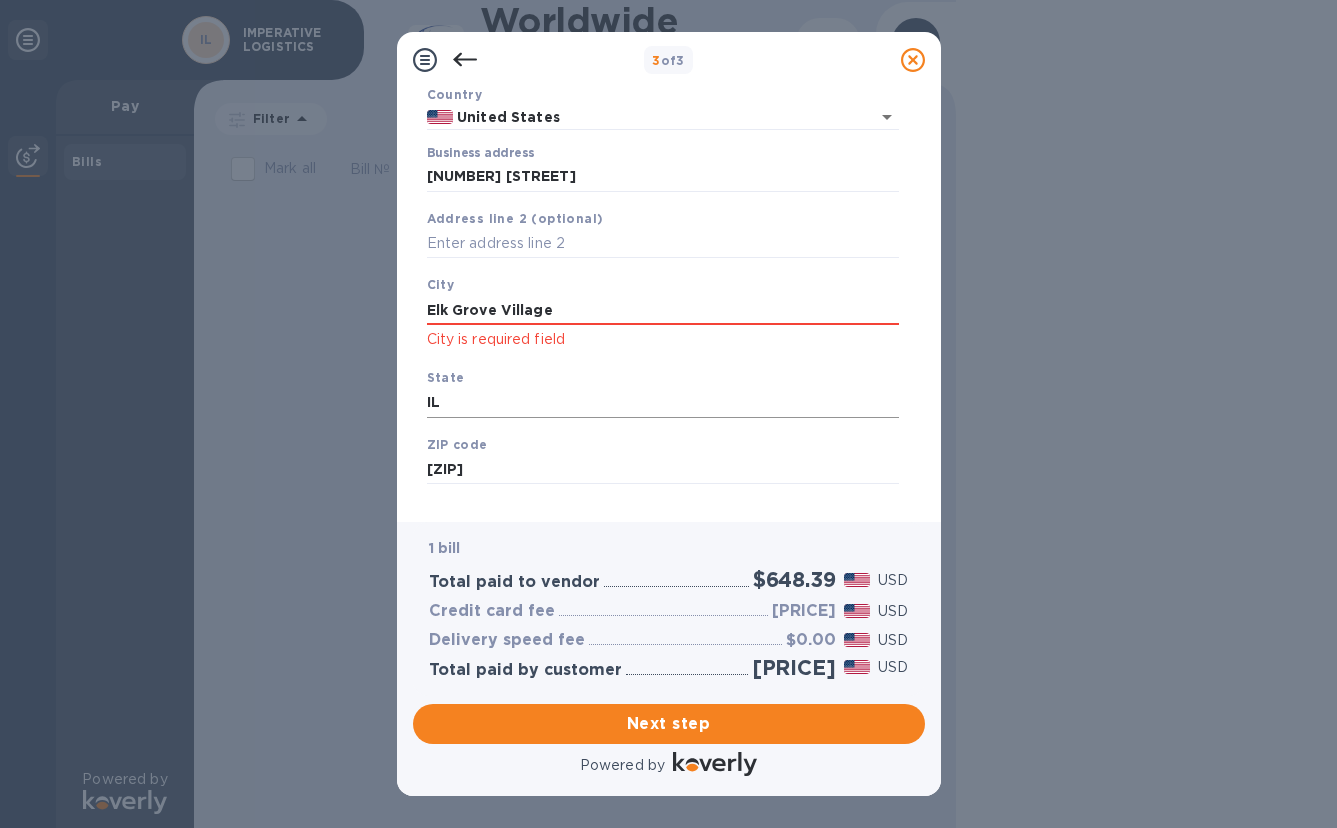 click on "IL" at bounding box center (663, 403) 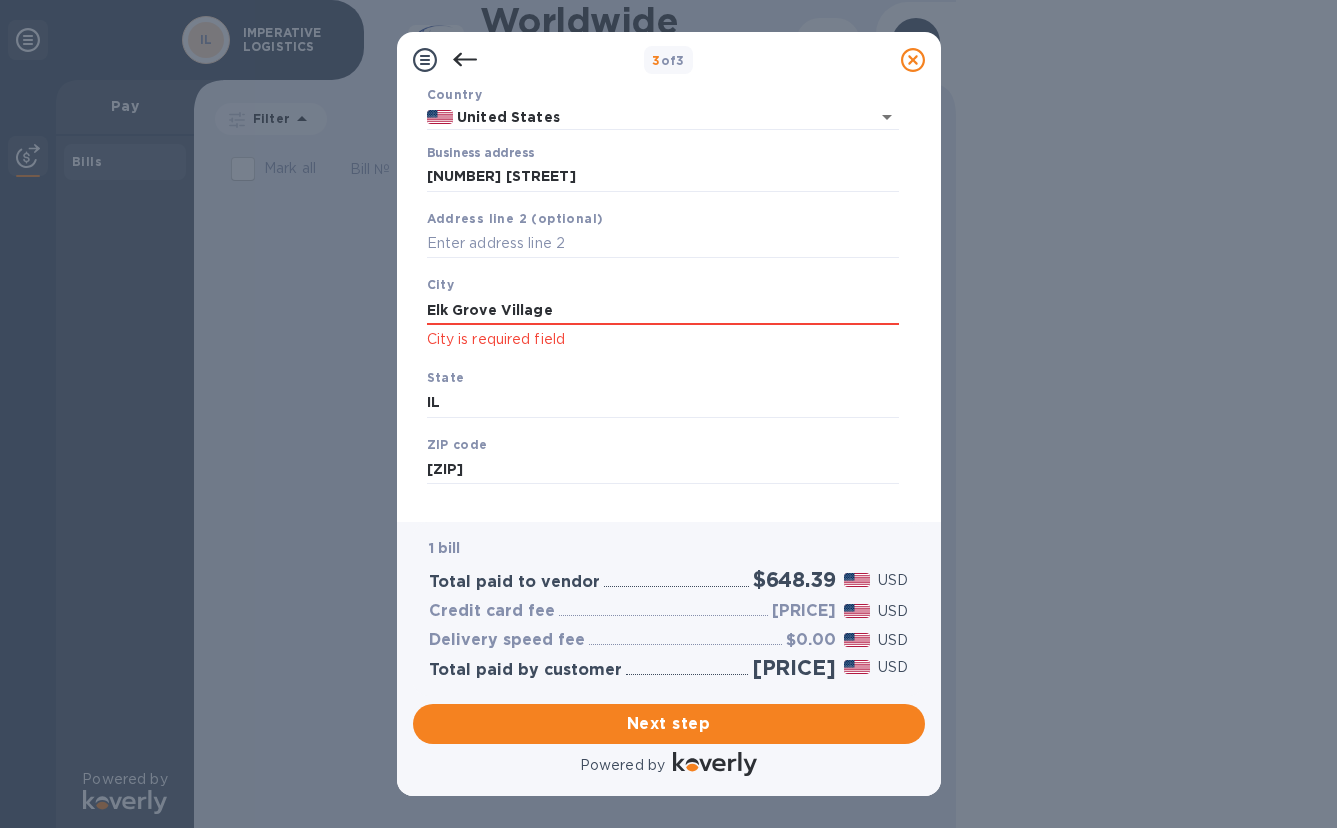 drag, startPoint x: 564, startPoint y: 307, endPoint x: 329, endPoint y: 311, distance: 235.03404 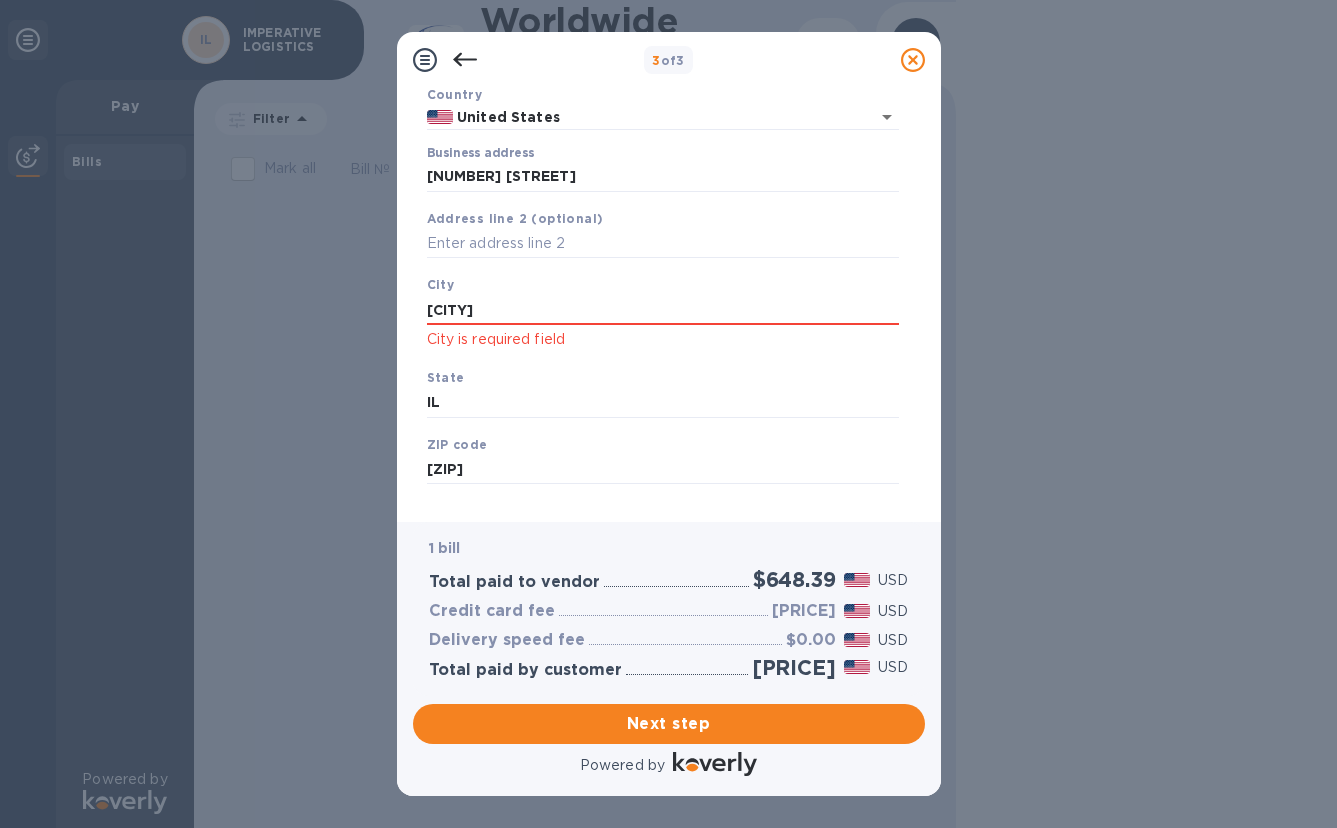 type on "[CITY]" 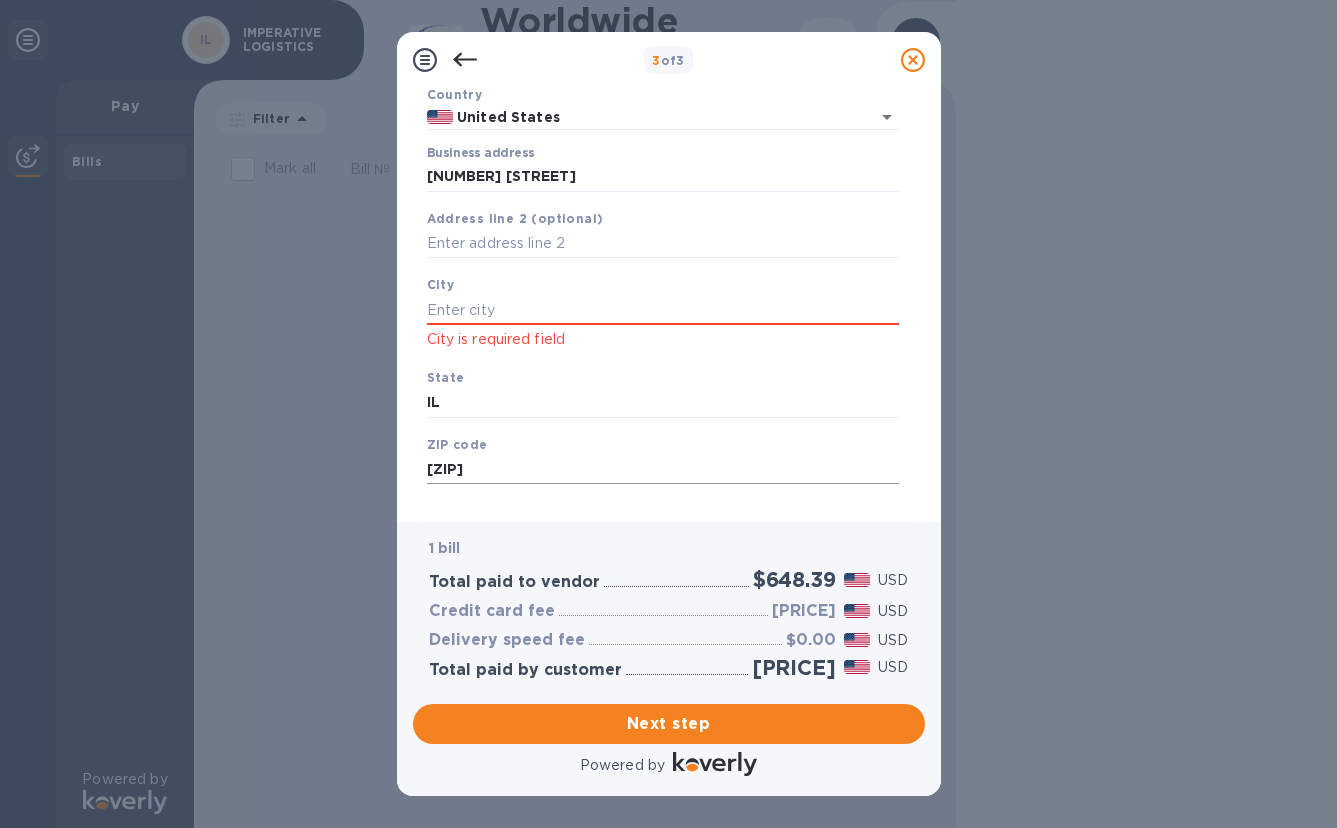type 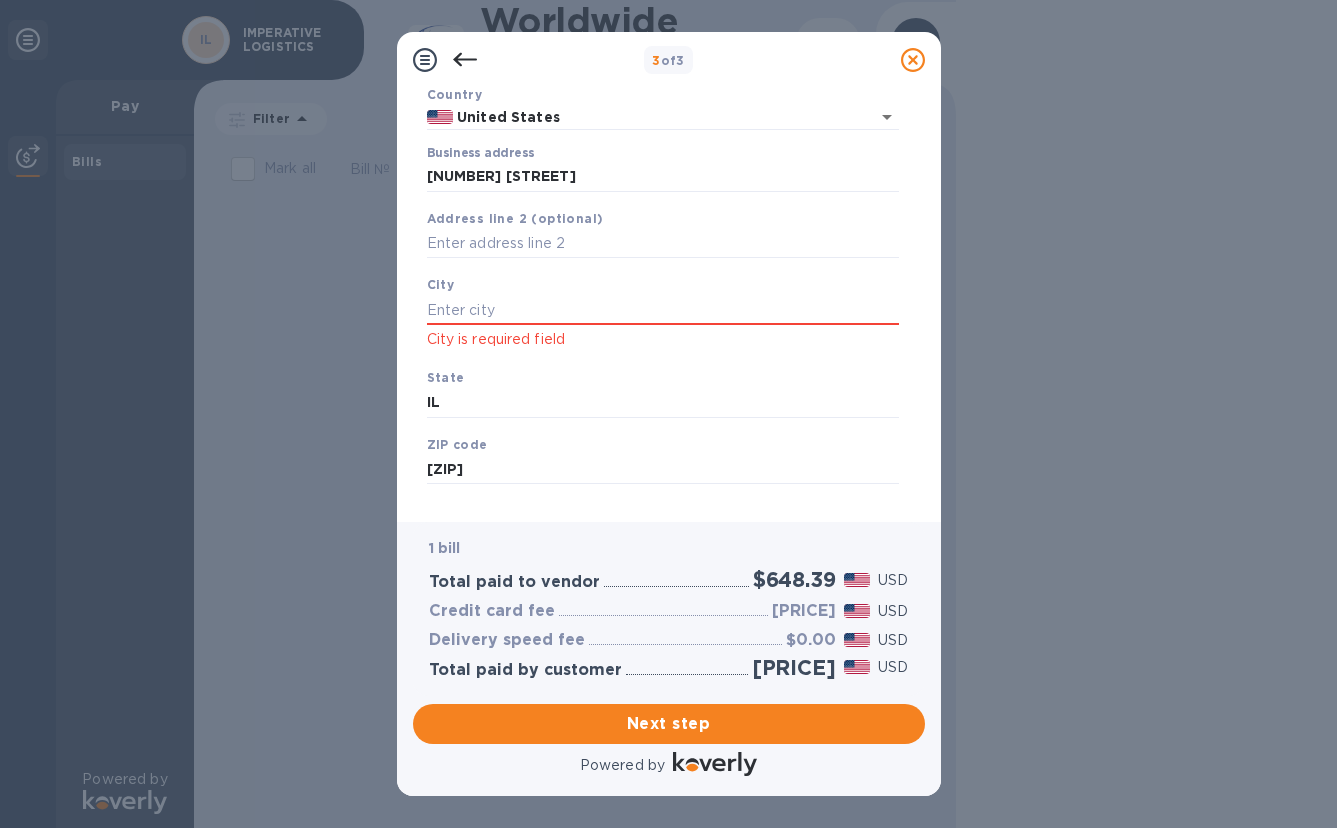 drag, startPoint x: 496, startPoint y: 464, endPoint x: 408, endPoint y: 466, distance: 88.02273 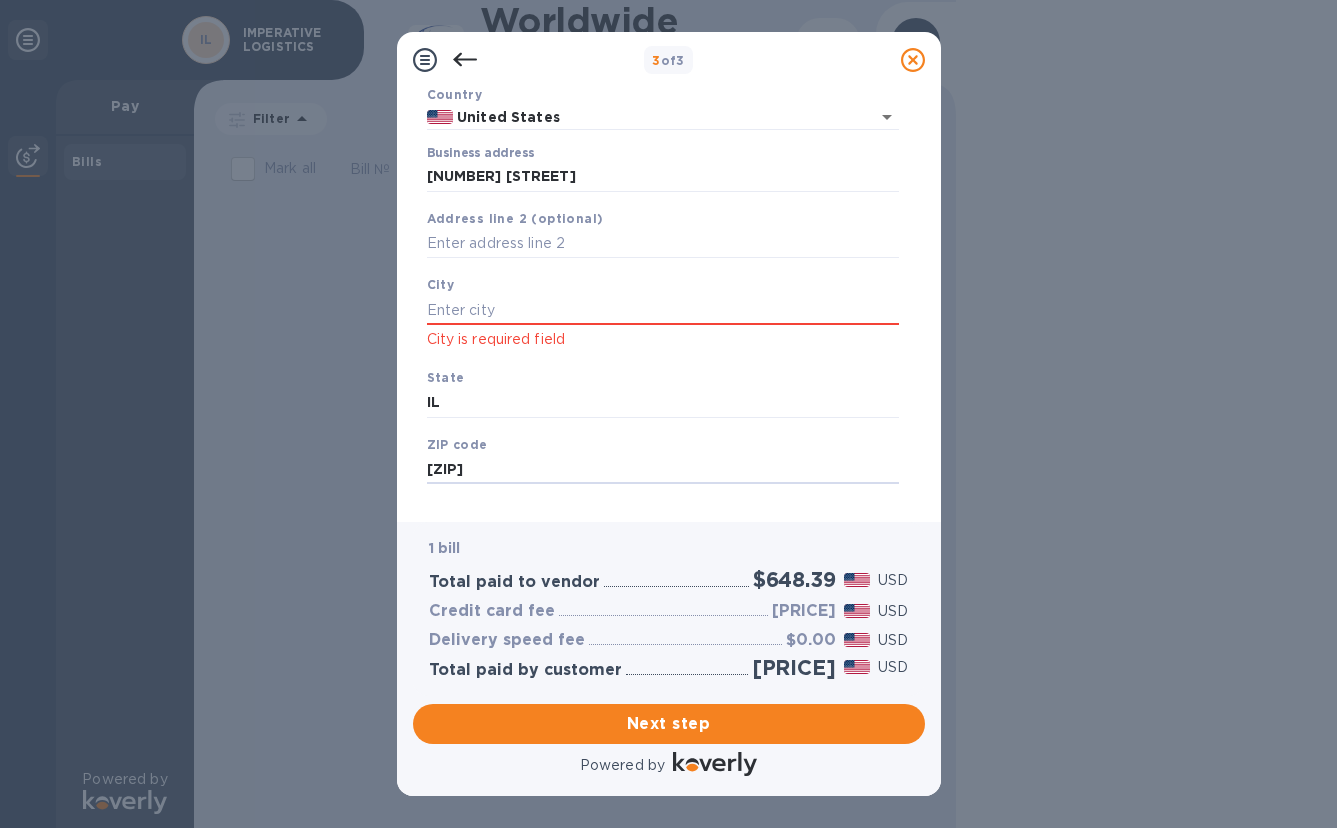 type on "[ZIP]" 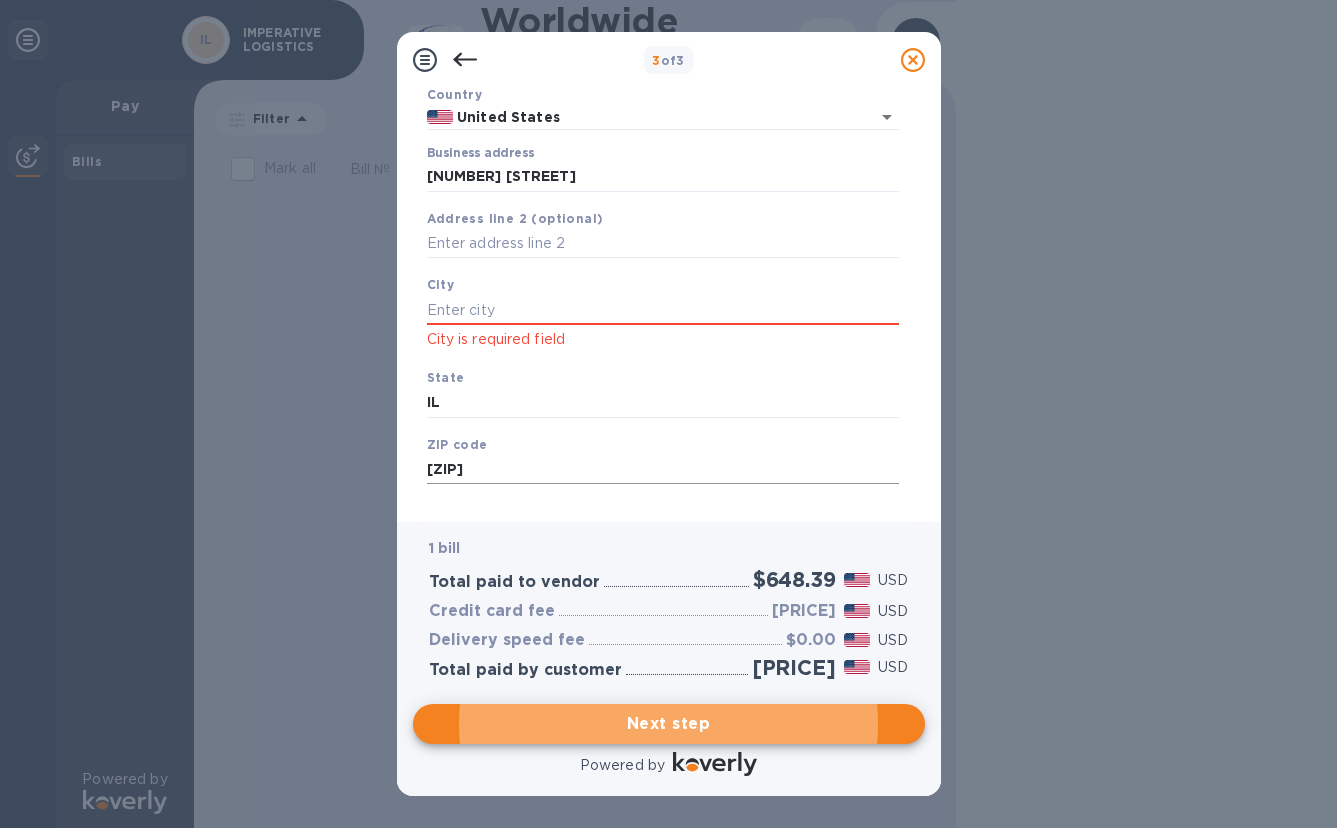 click on "[ZIP]" at bounding box center (663, 470) 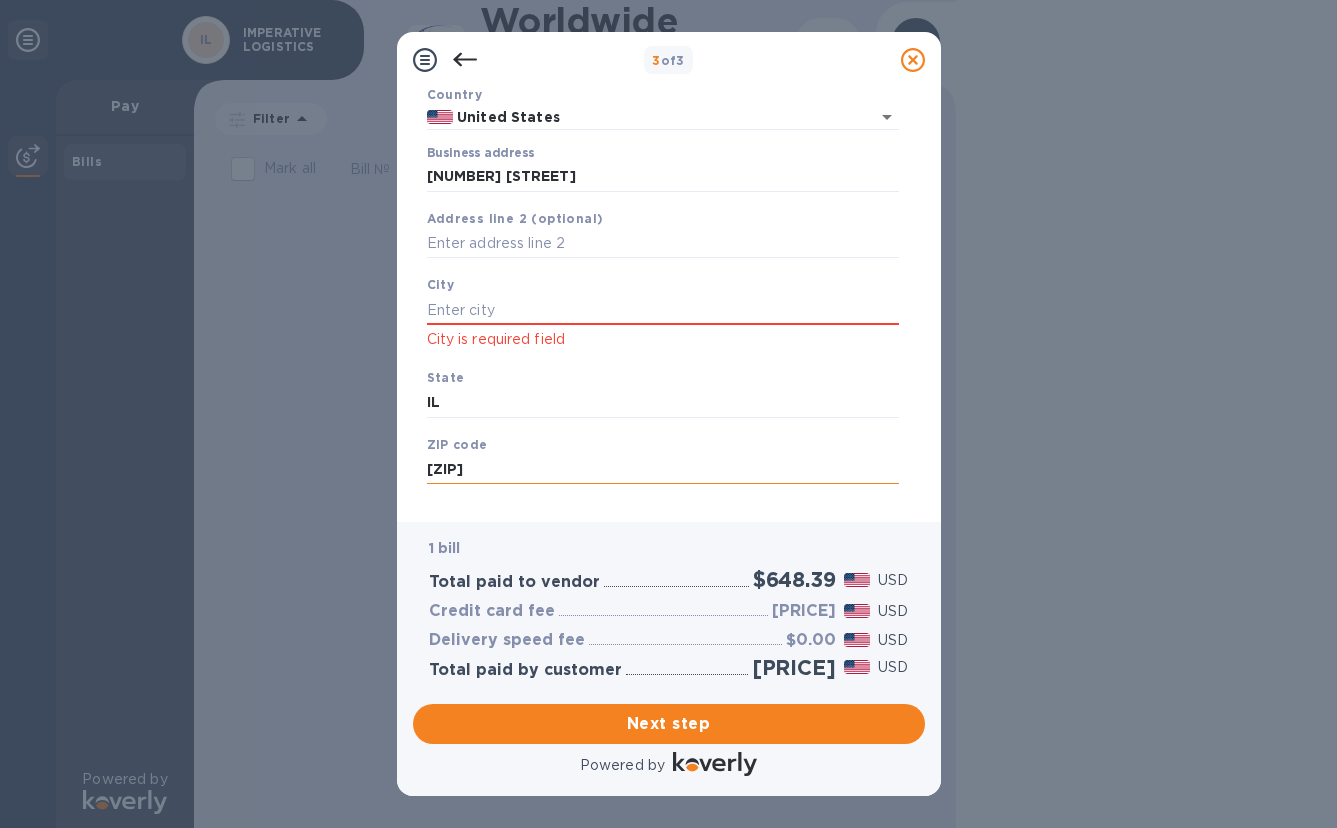 type on "[ZIP]" 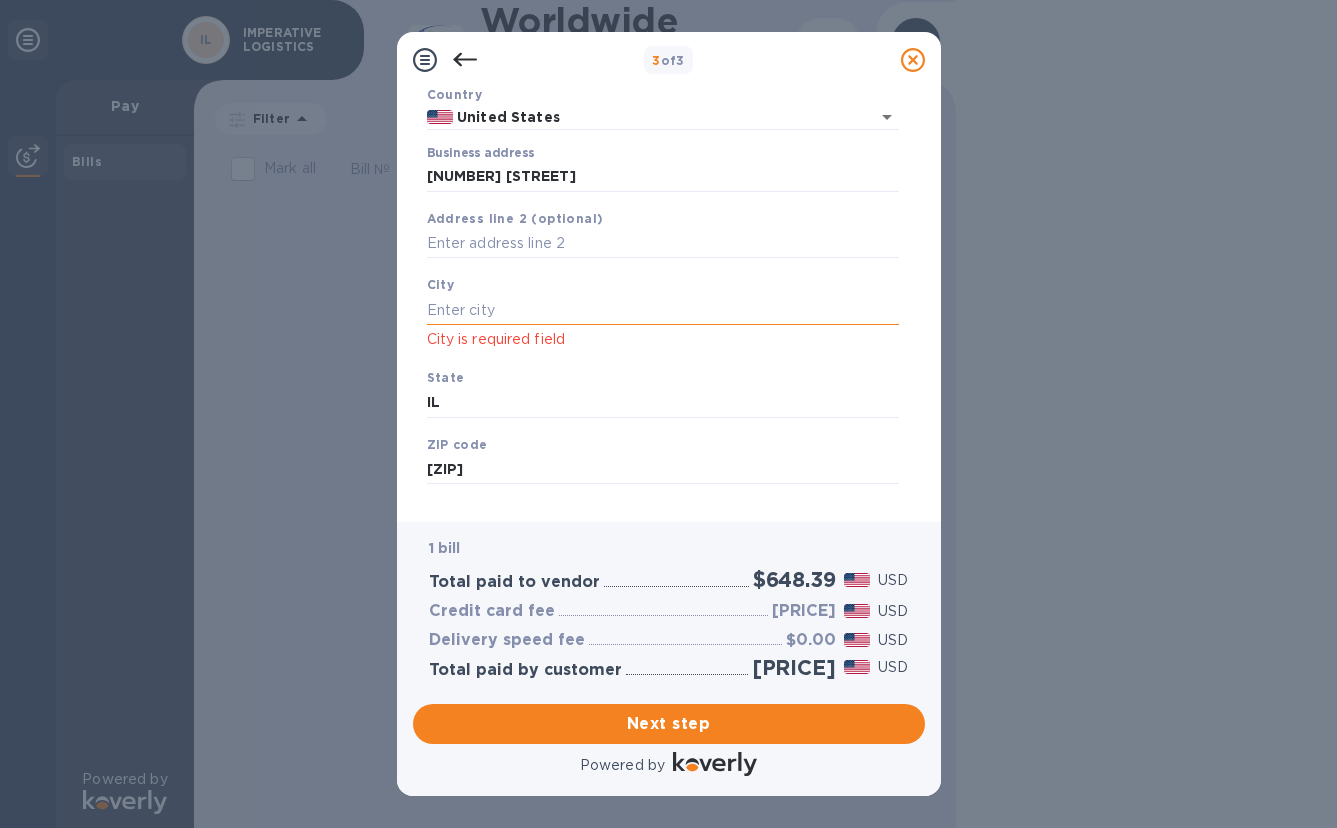 click at bounding box center (663, 310) 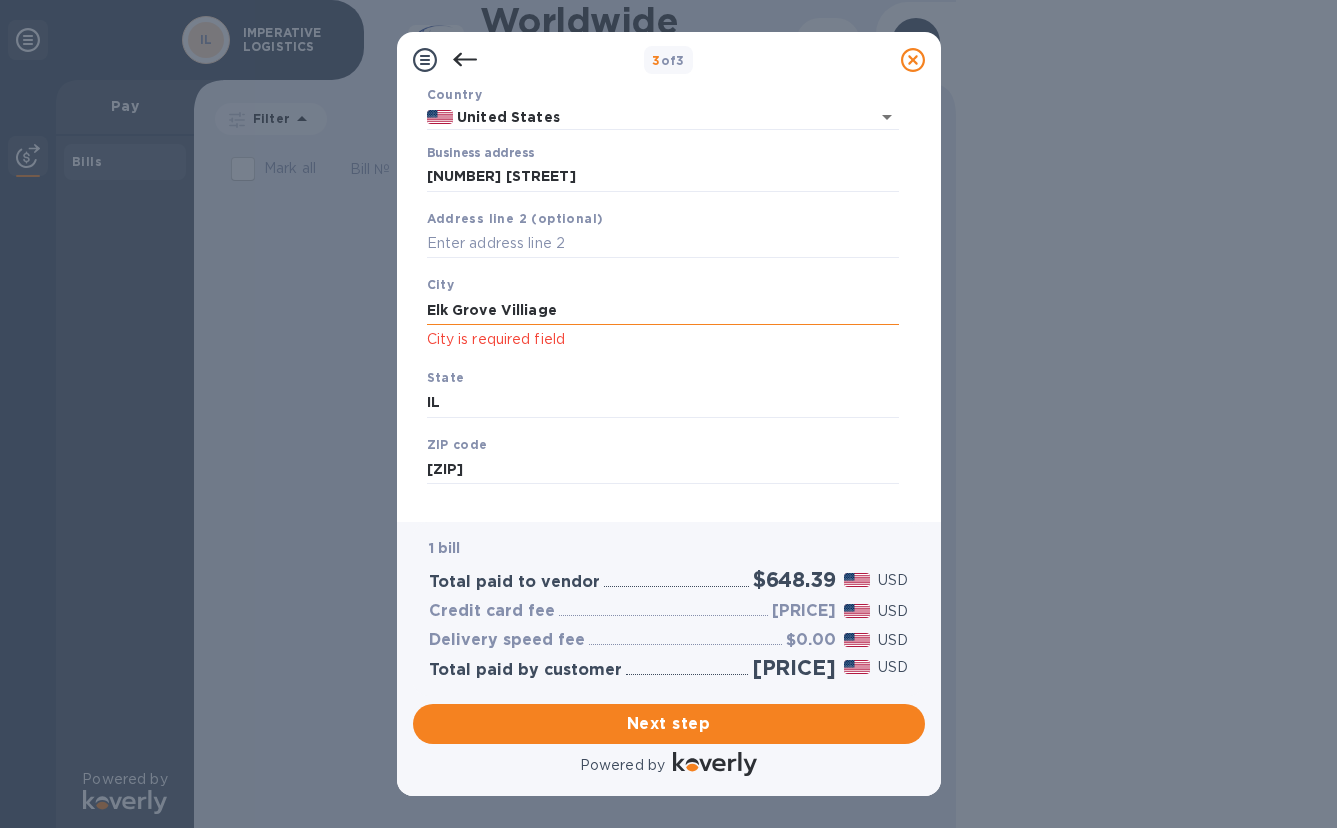 type on "Elk Grove Villiage" 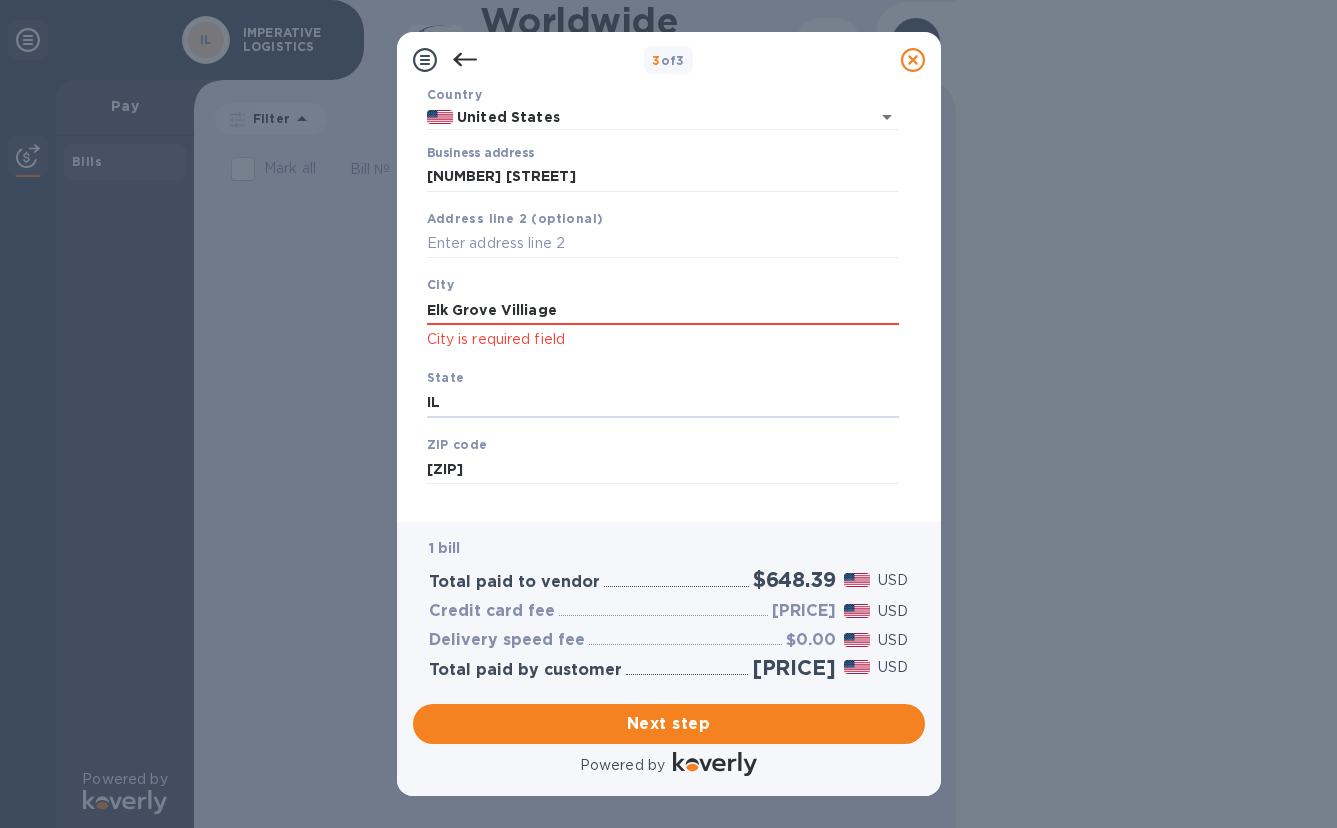 click on "State [STATE]" at bounding box center [663, 392] 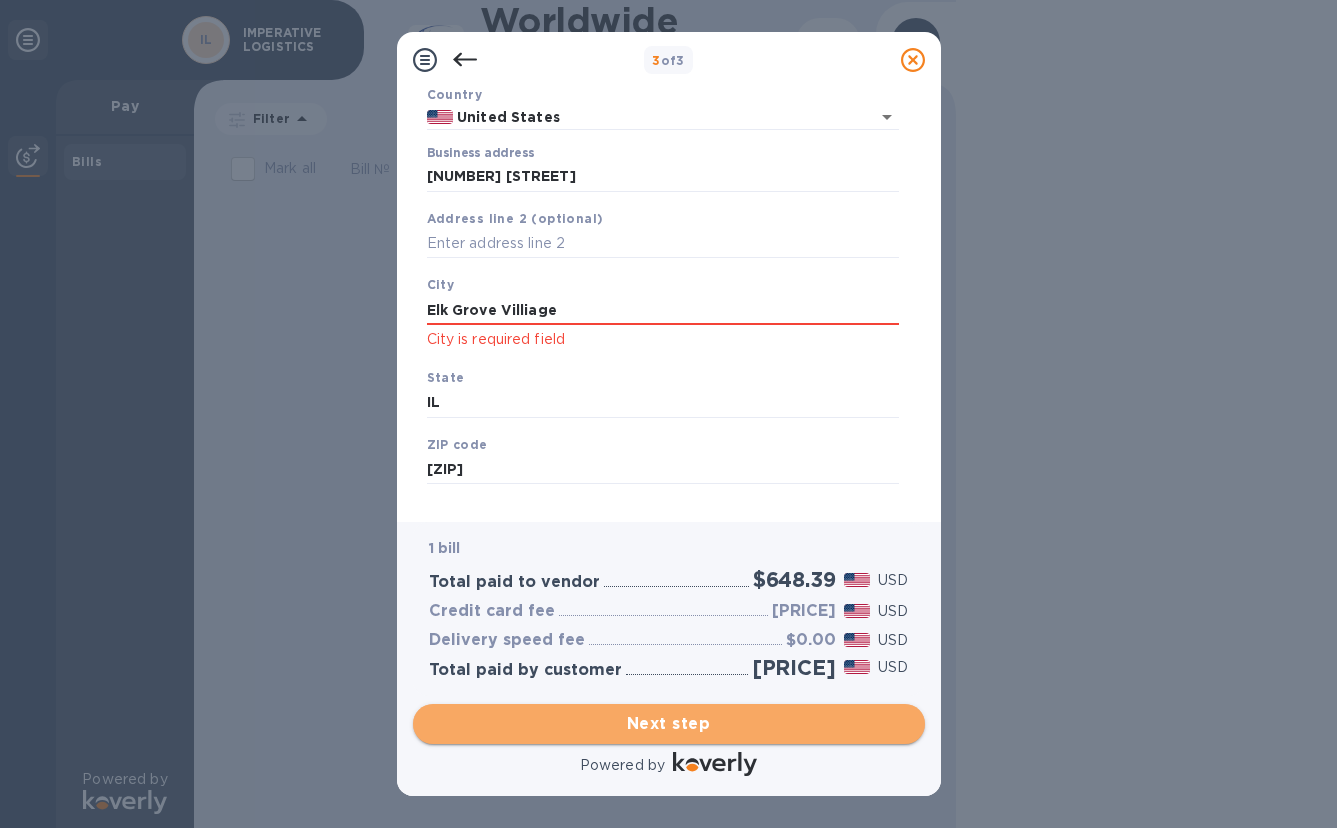 click on "Next step" at bounding box center (669, 724) 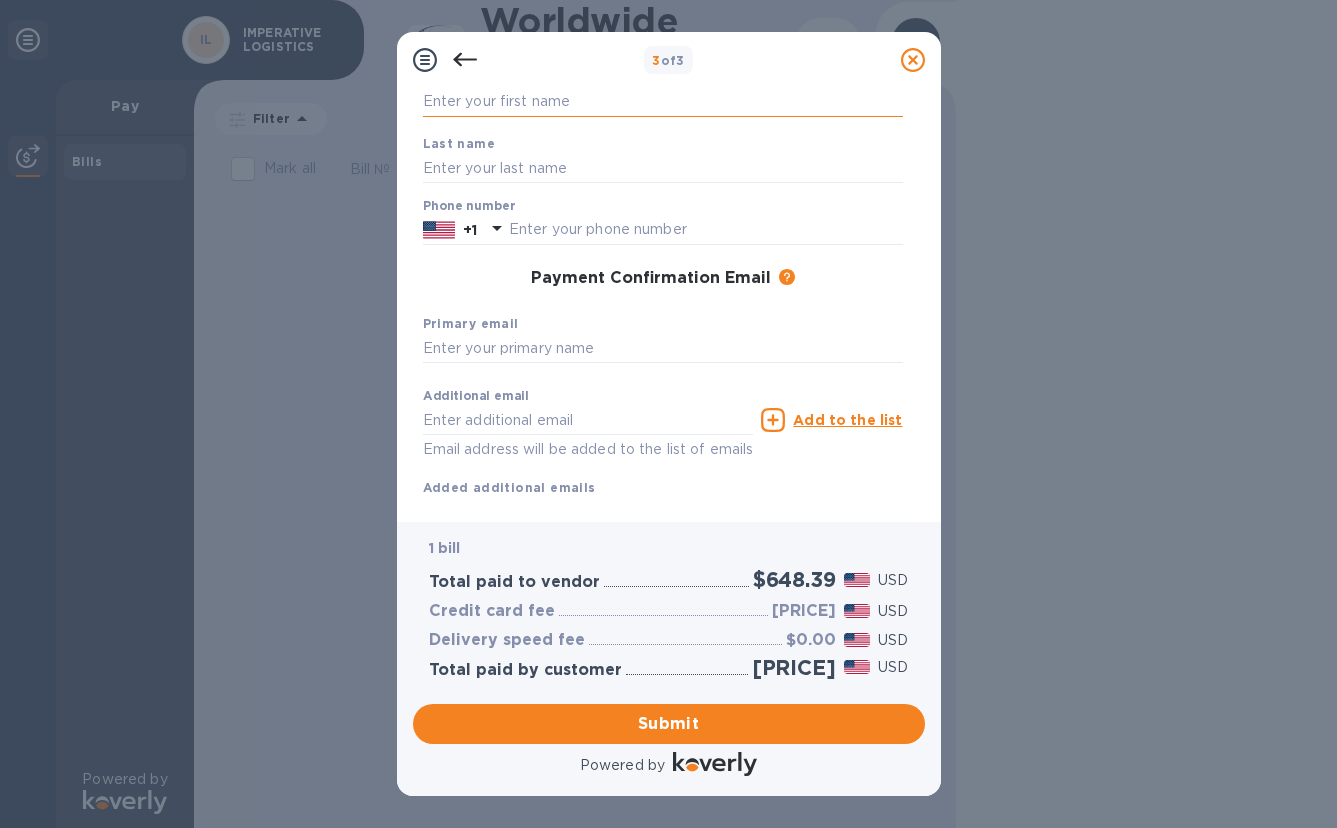 click at bounding box center [663, 102] 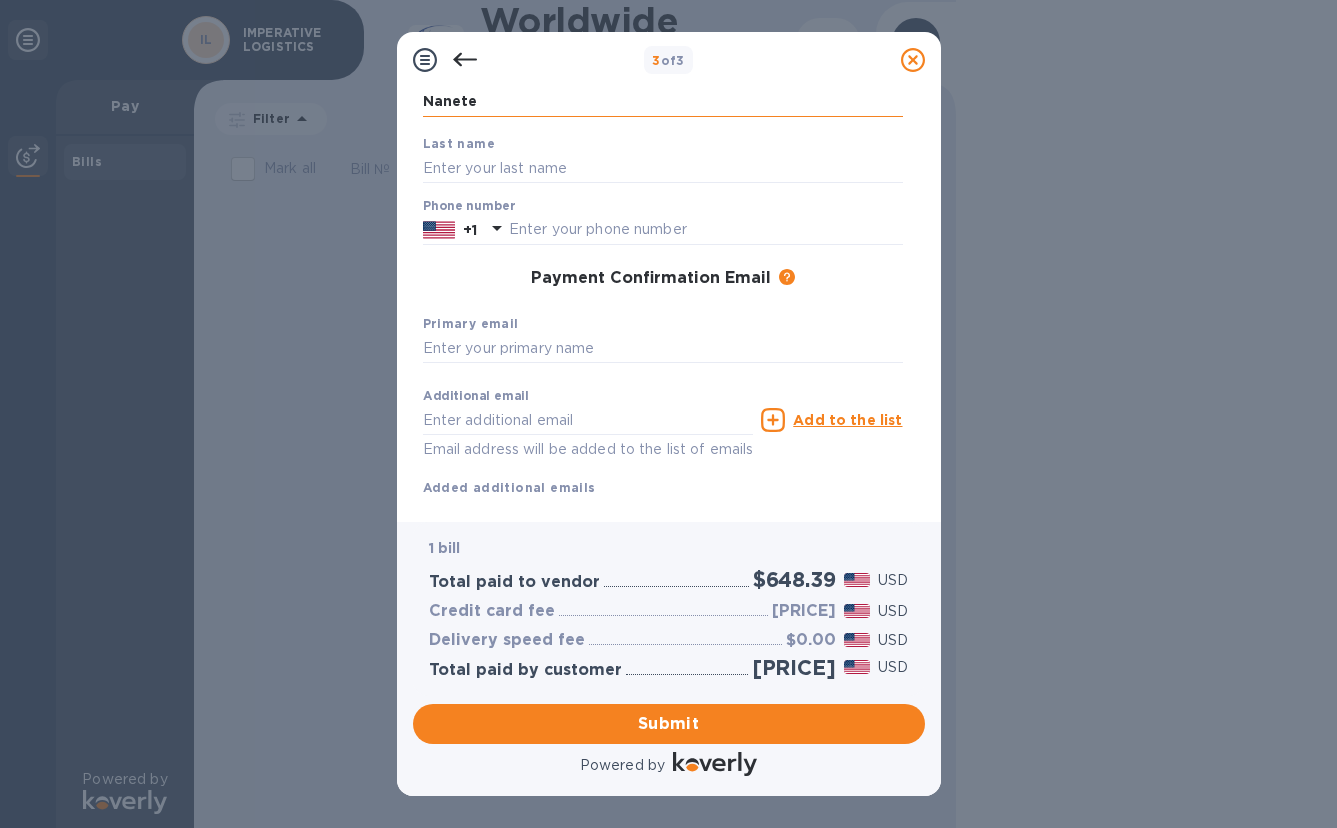 click on "Nanete" at bounding box center [663, 102] 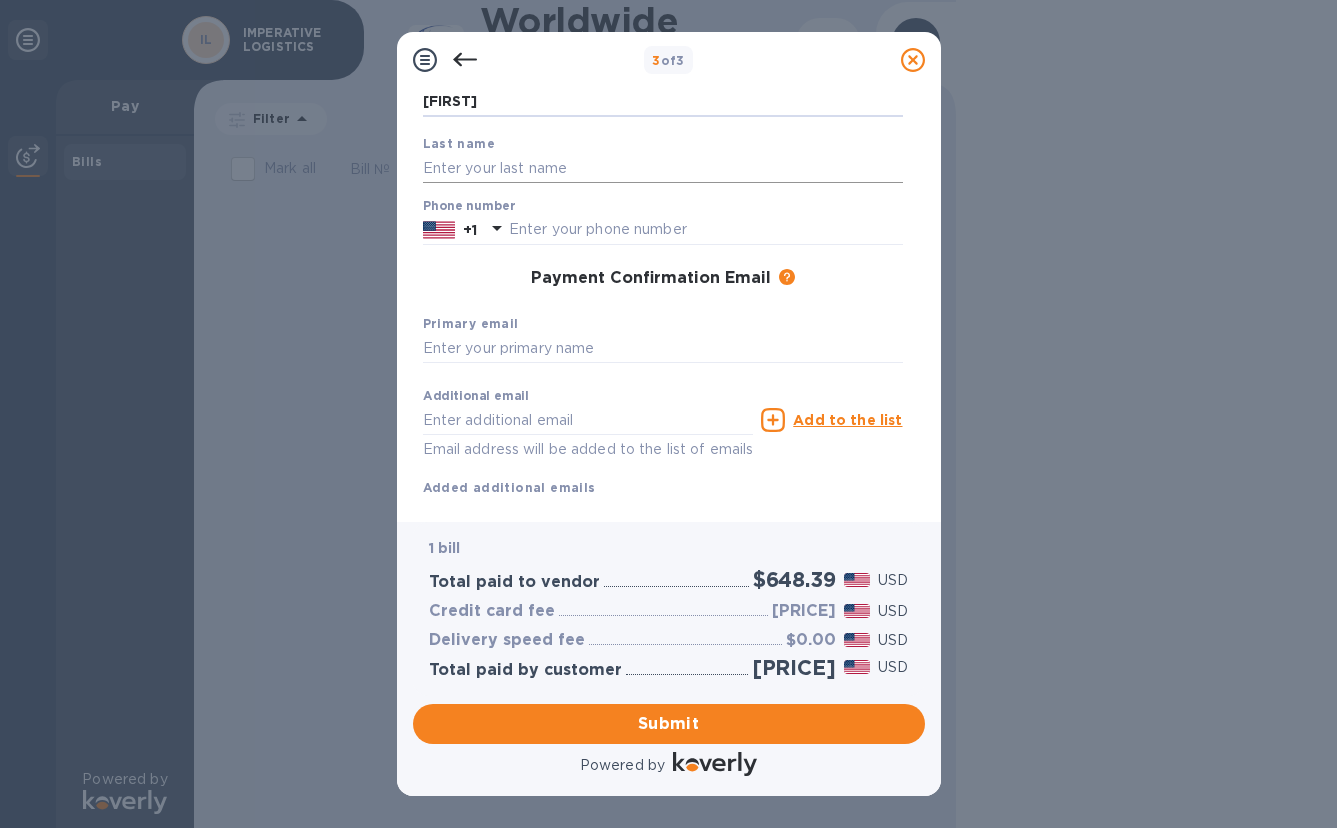type on "[FIRST]" 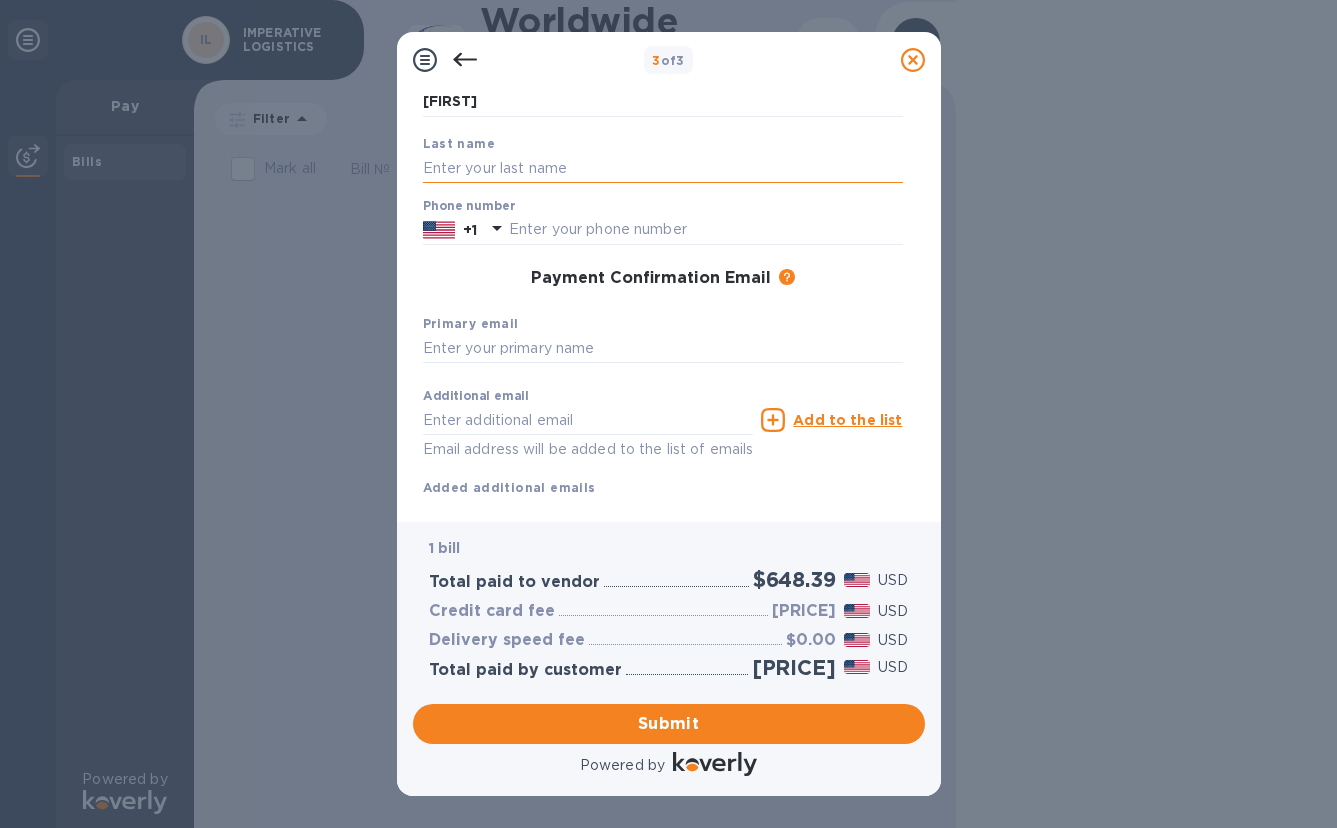 drag, startPoint x: 522, startPoint y: 165, endPoint x: 556, endPoint y: 175, distance: 35.44009 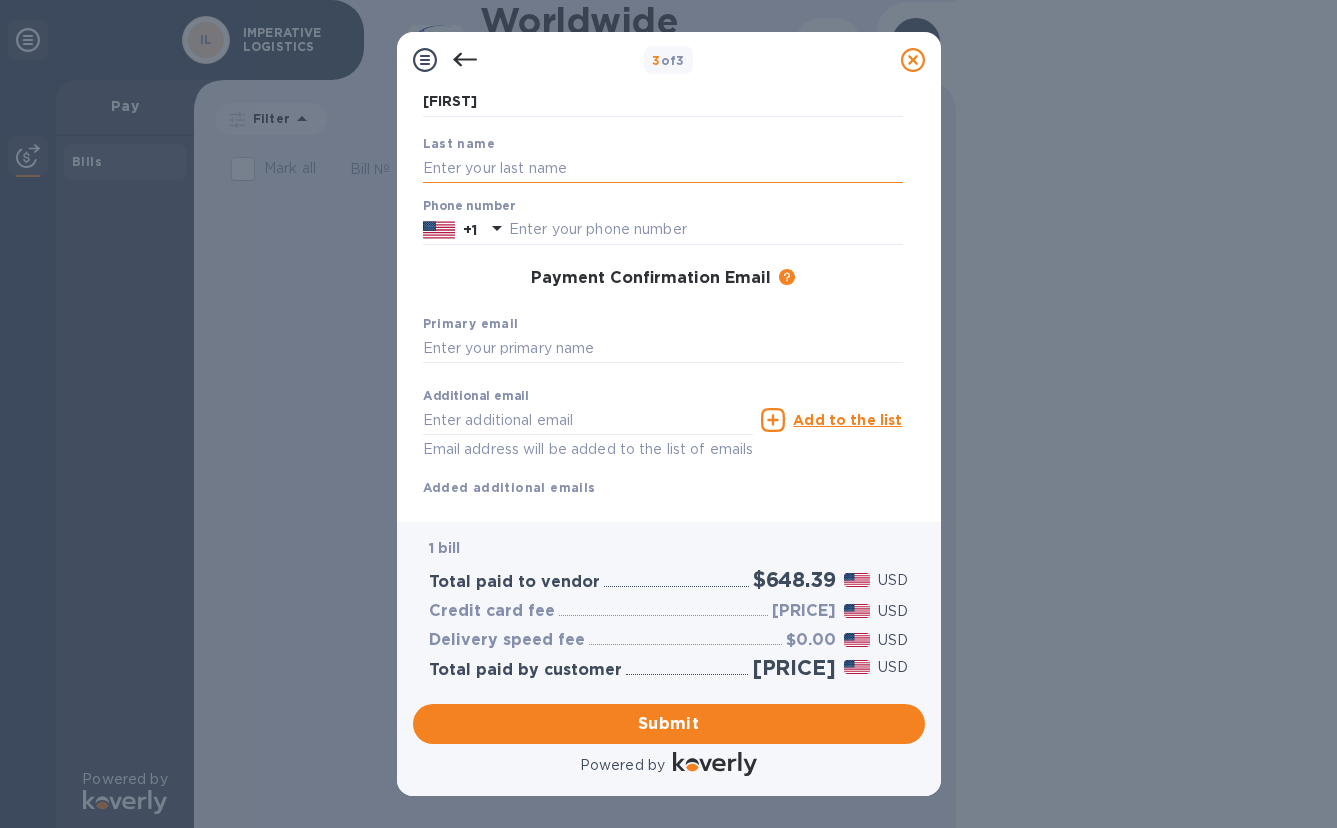 click at bounding box center [663, 168] 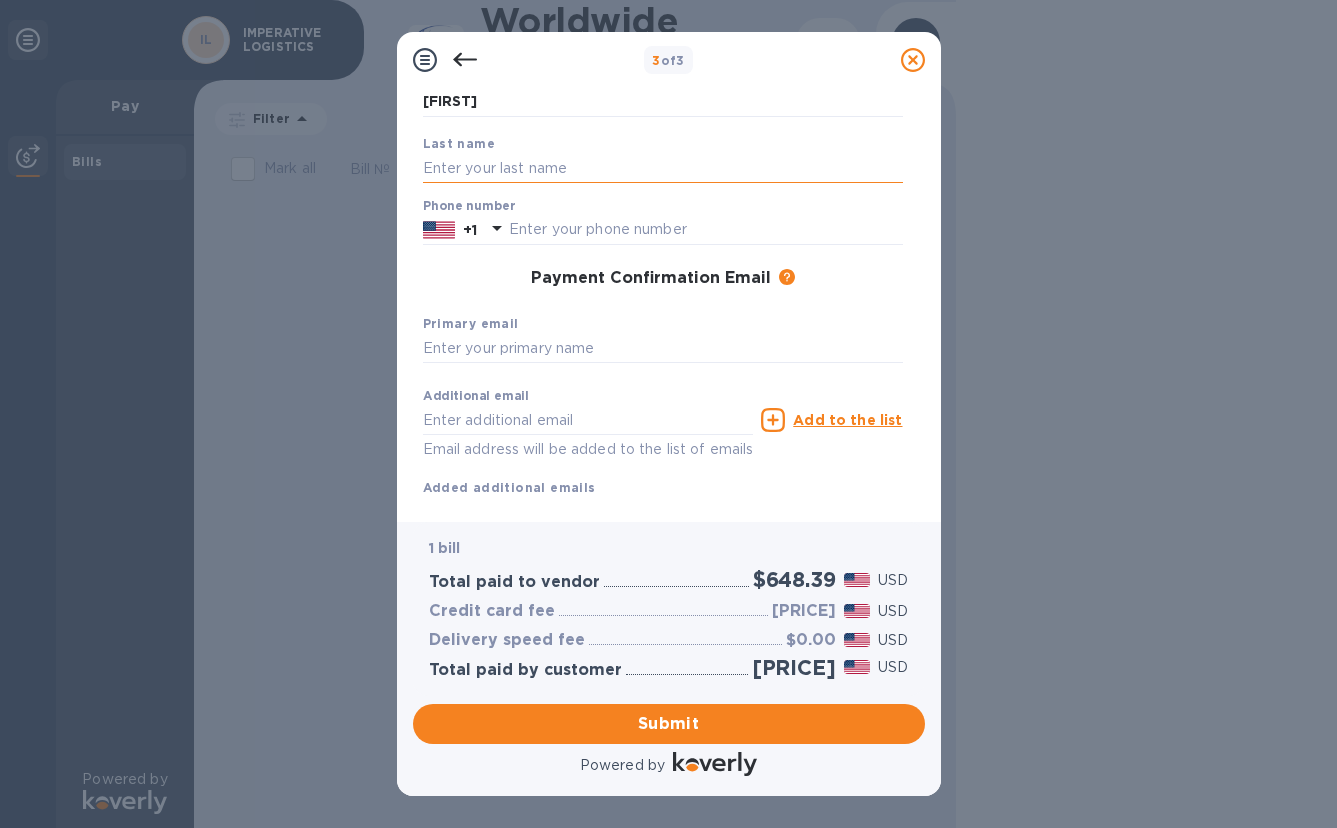 click at bounding box center (663, 168) 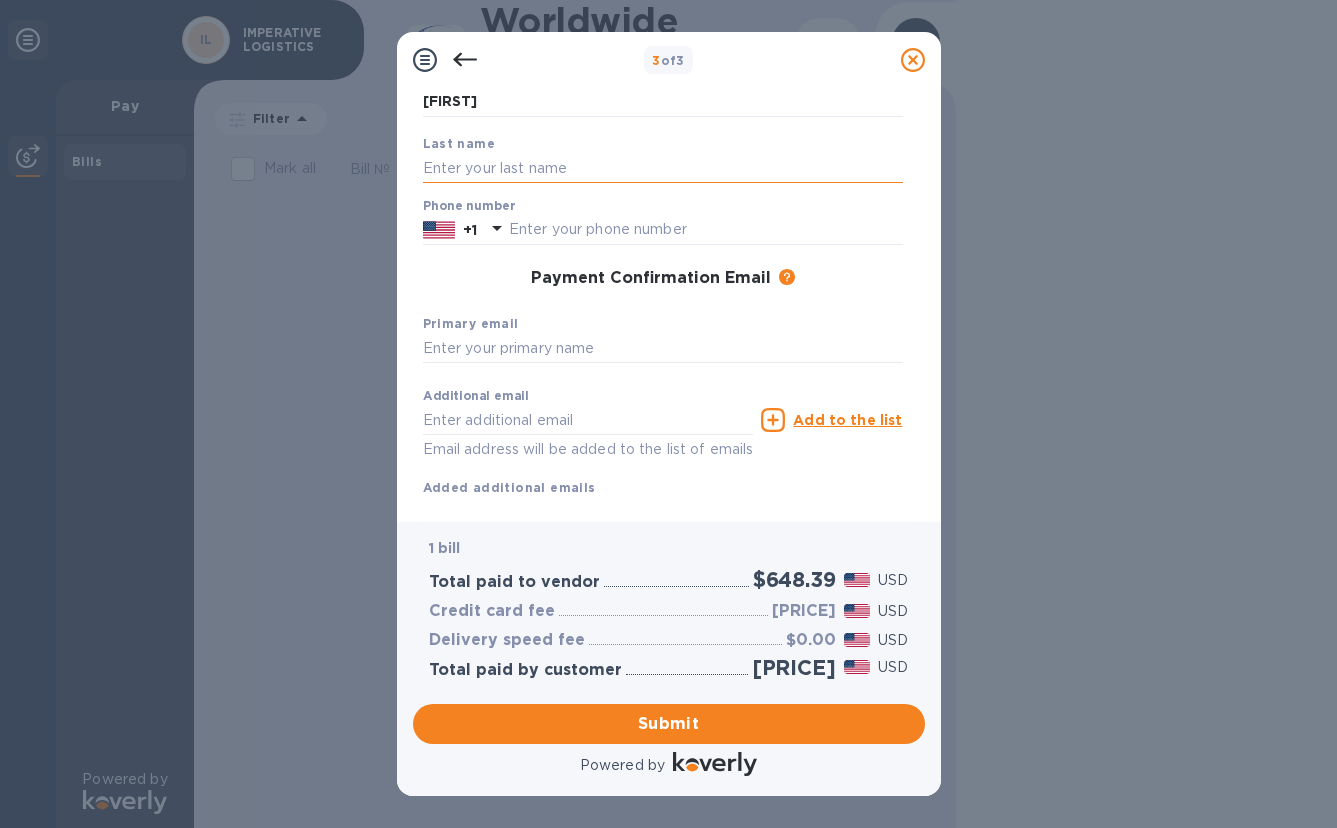 type on "[LAST]" 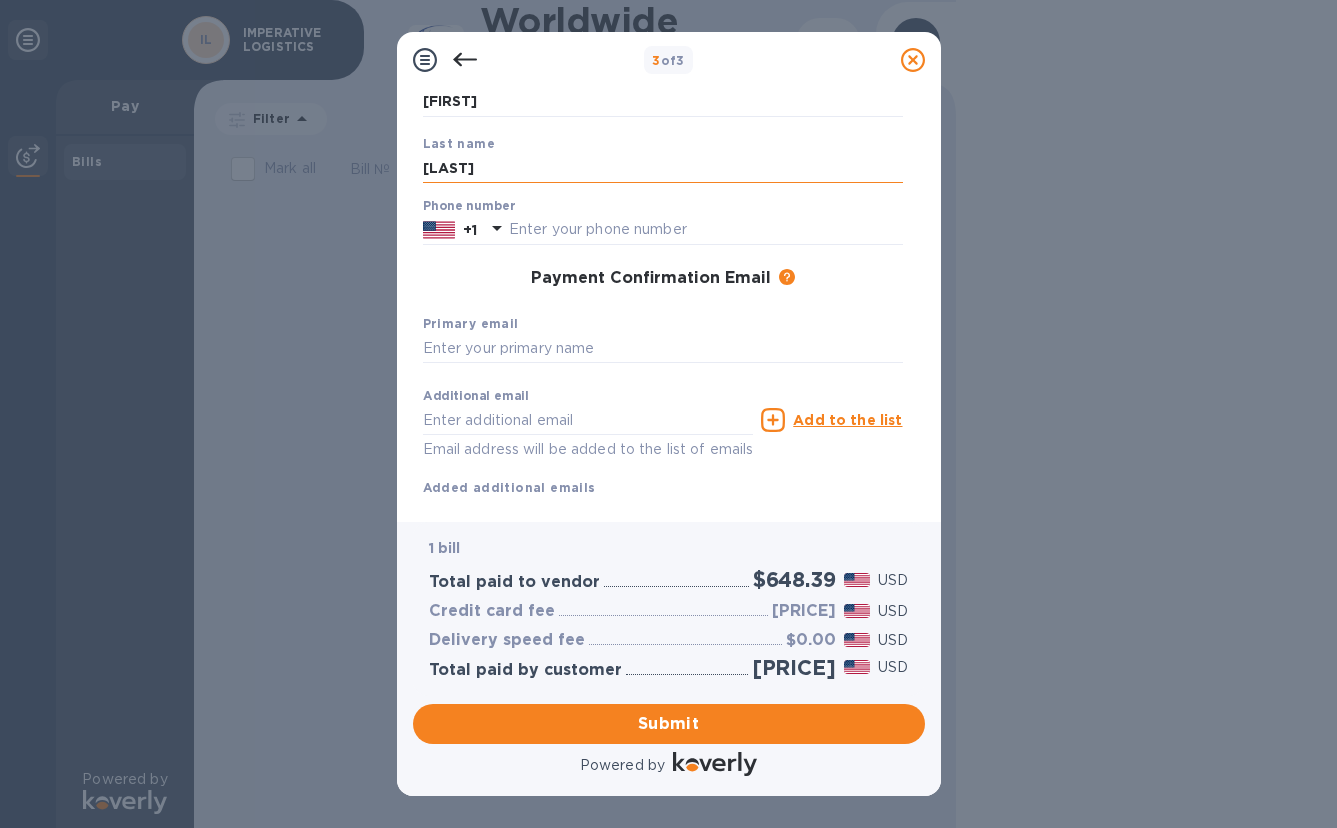 type on "[PHONE]" 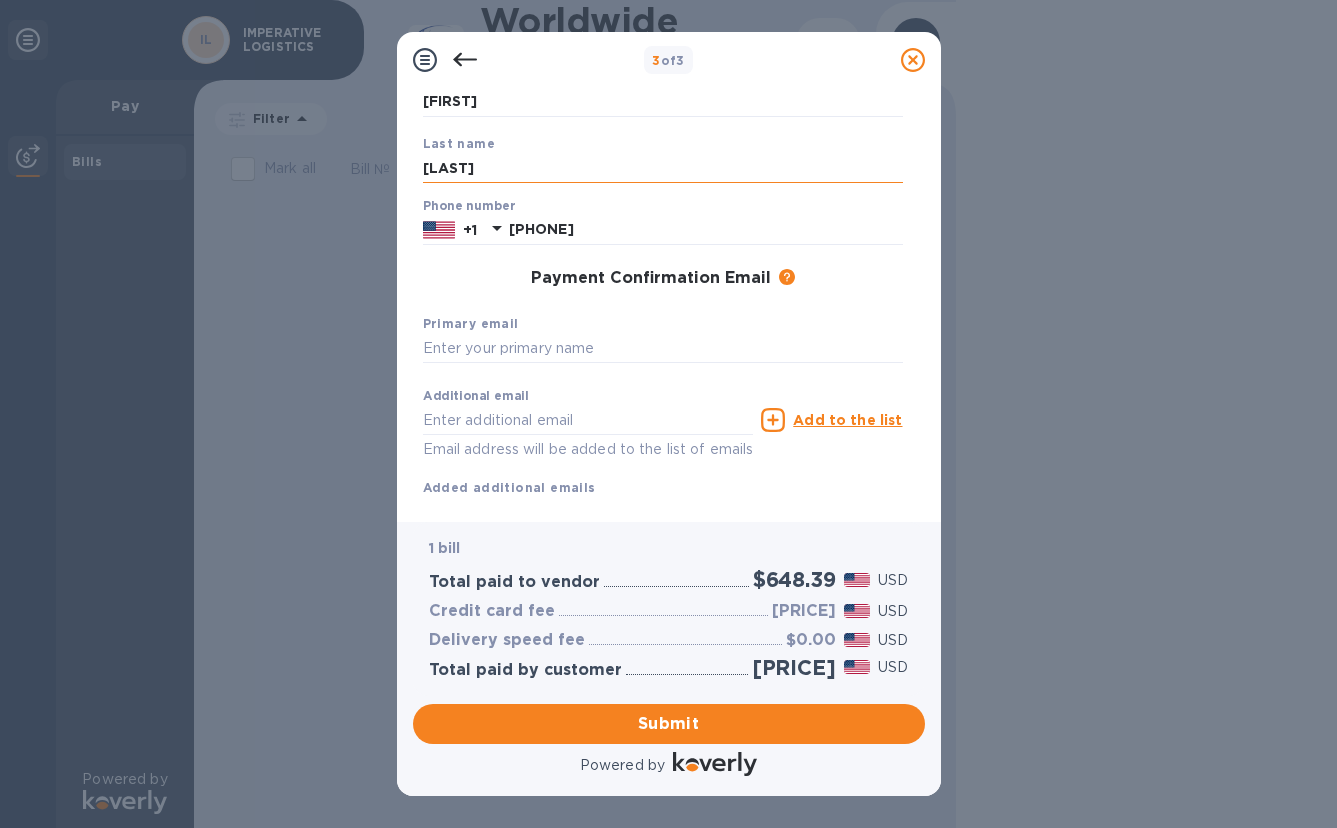 type on "[EMAIL]" 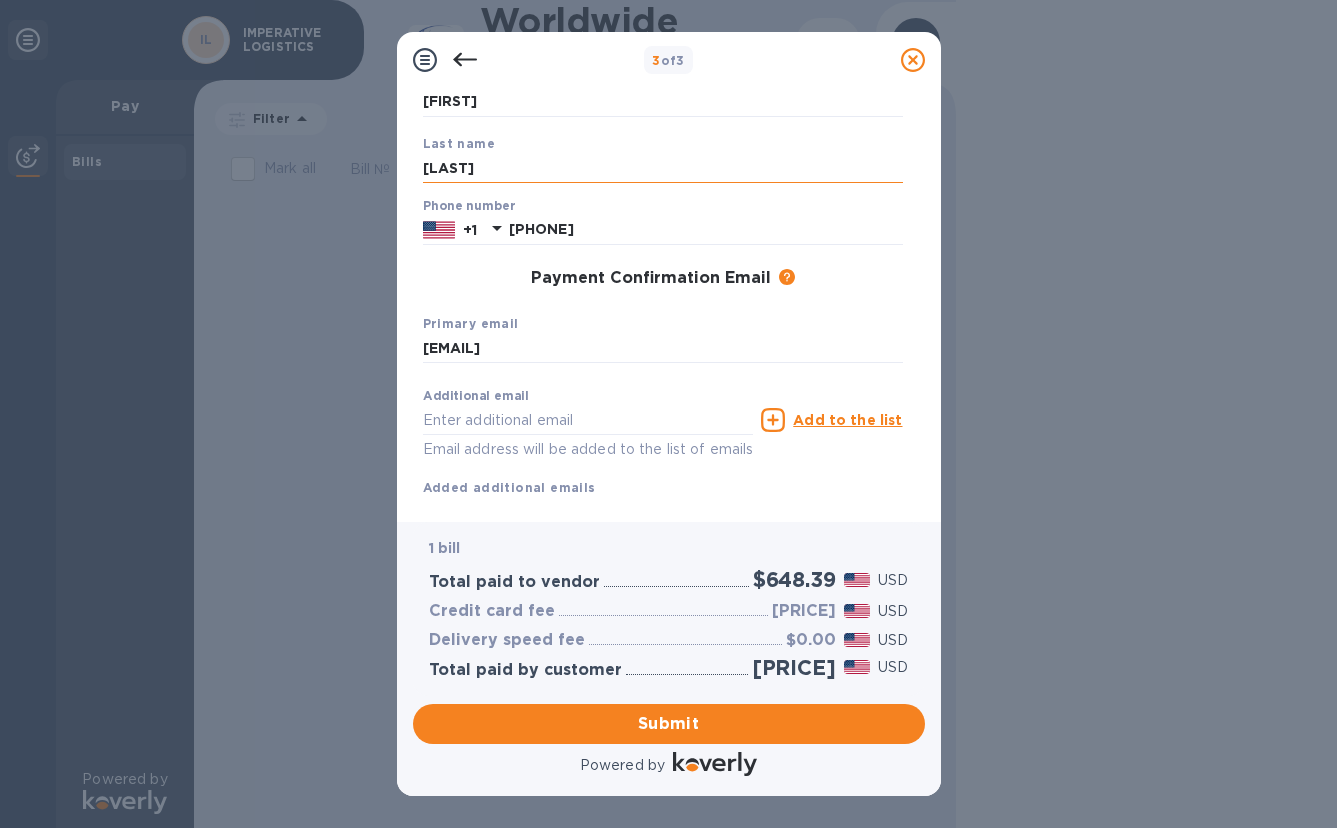 type on "[EMAIL]" 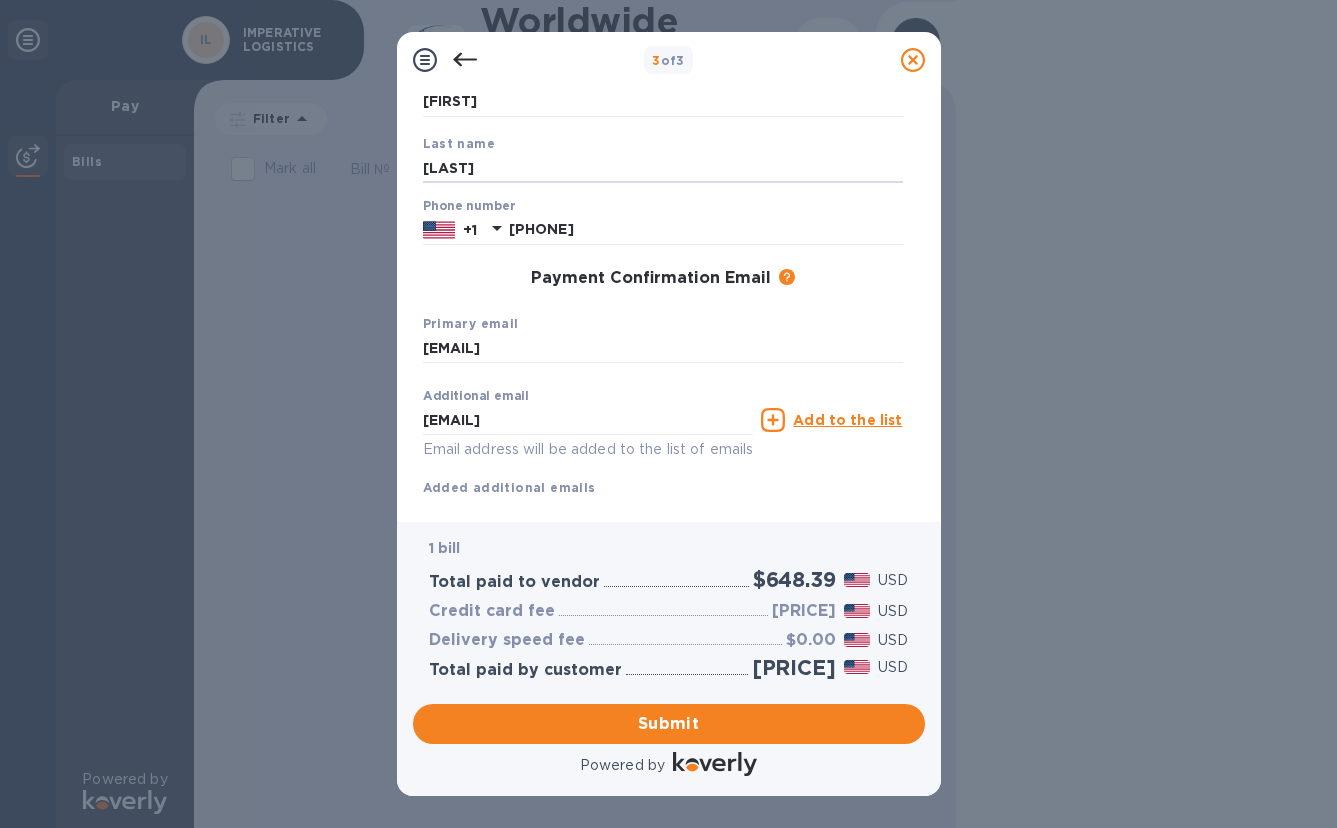 scroll, scrollTop: 197, scrollLeft: 0, axis: vertical 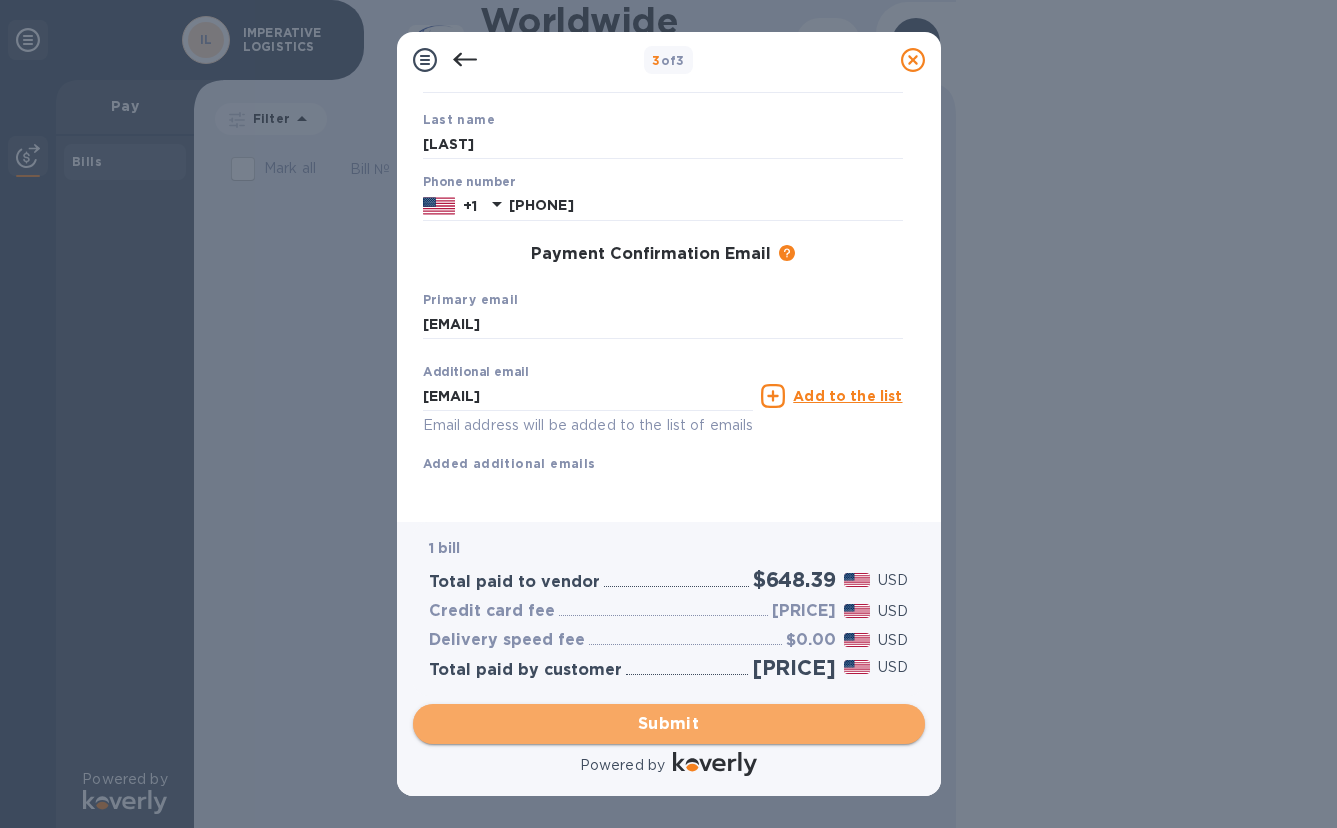click on "Submit" at bounding box center (669, 724) 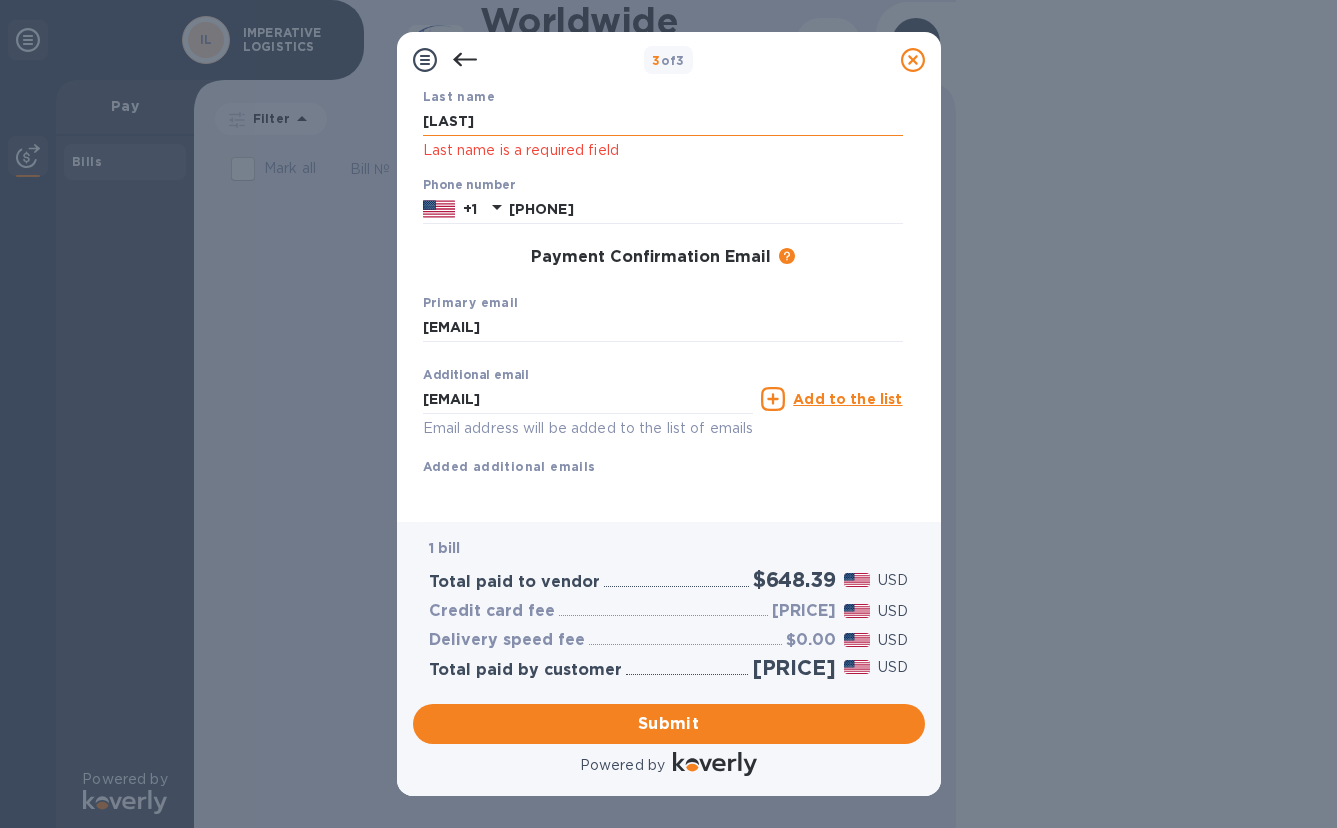click on "[LAST]" at bounding box center [663, 121] 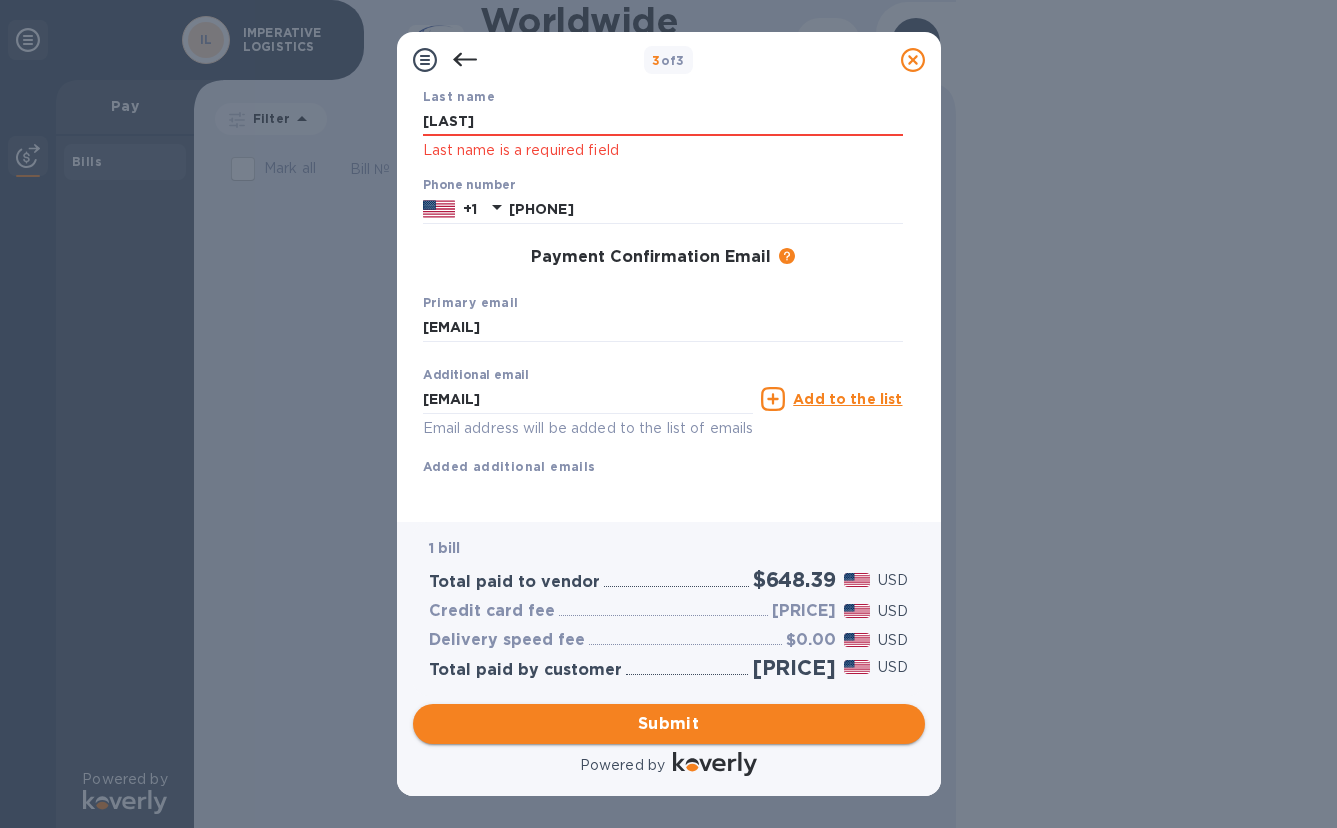 type on "[LAST]" 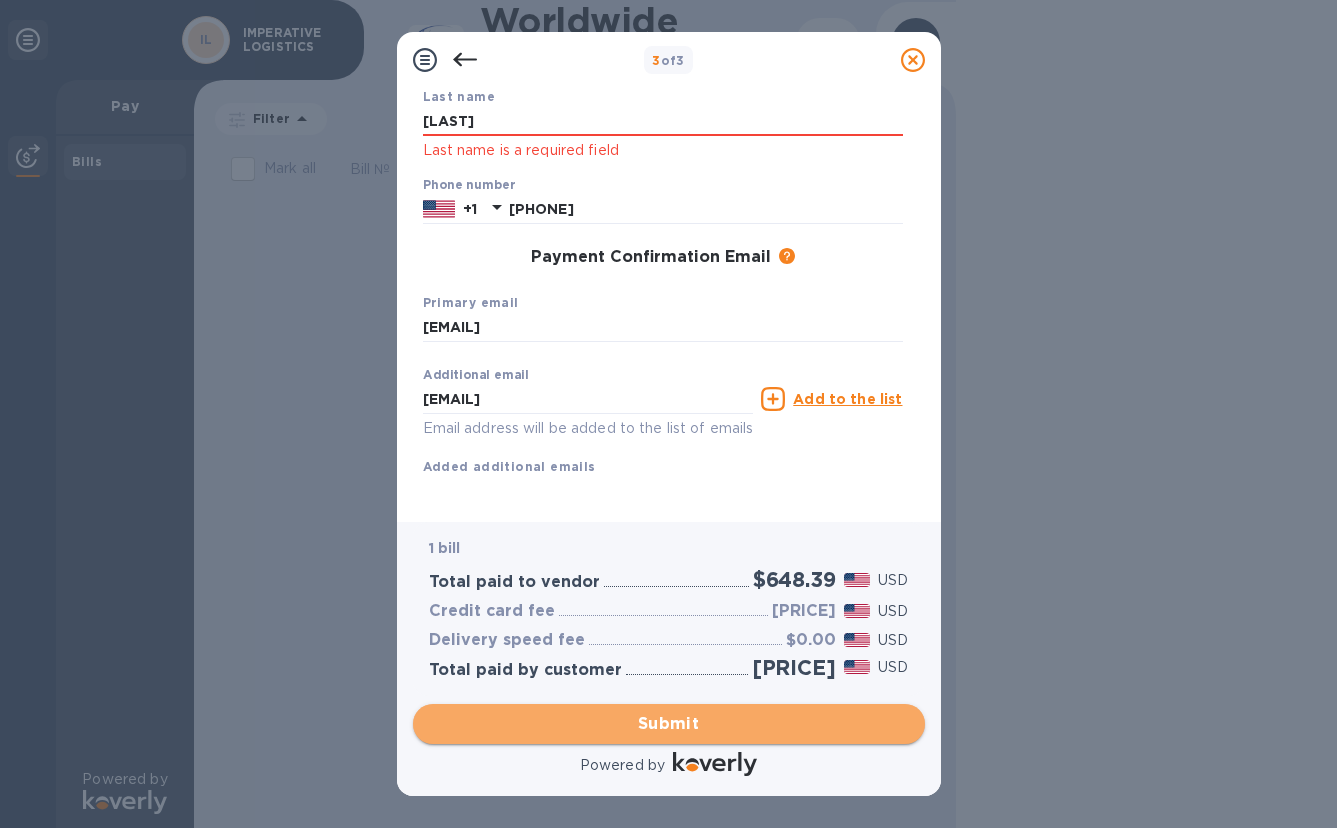 click on "Submit" at bounding box center (669, 724) 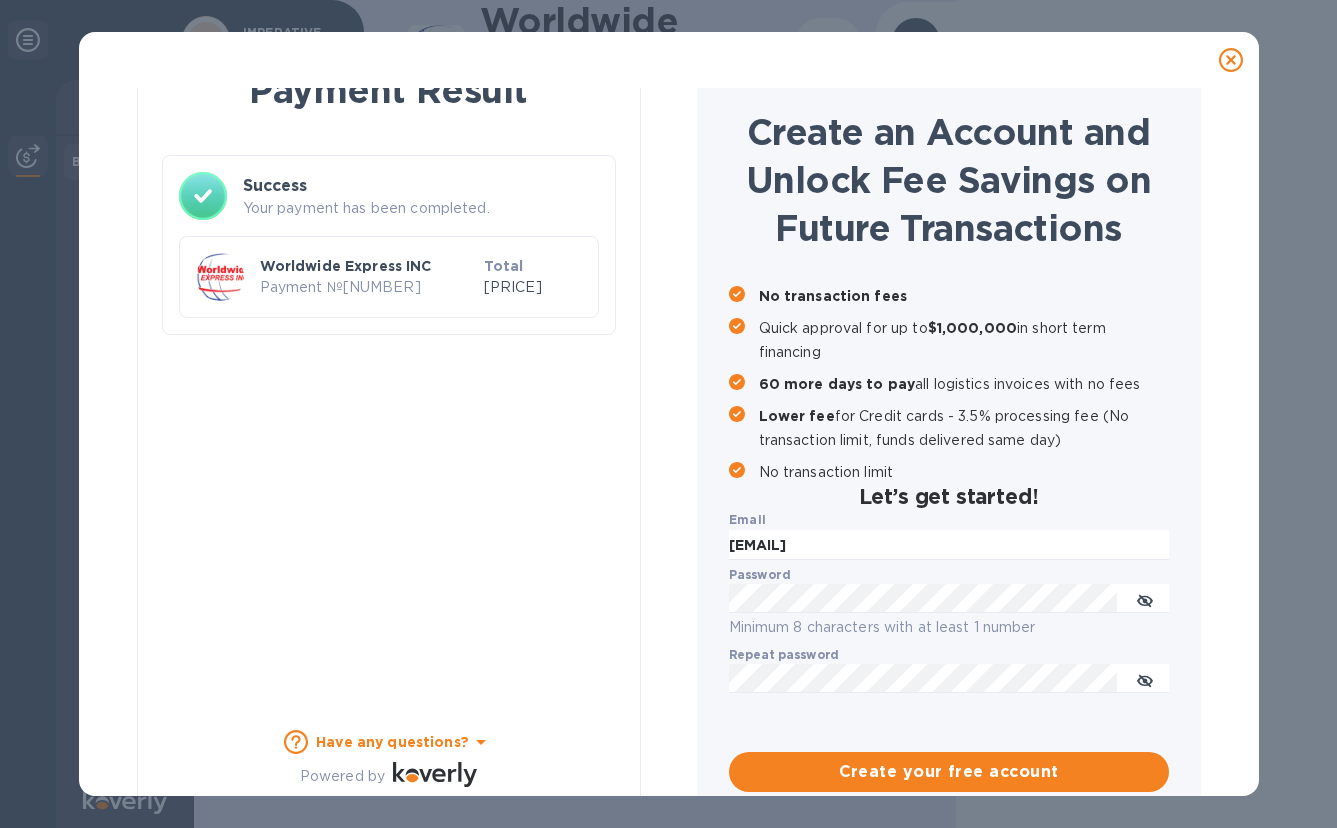scroll, scrollTop: 92, scrollLeft: 0, axis: vertical 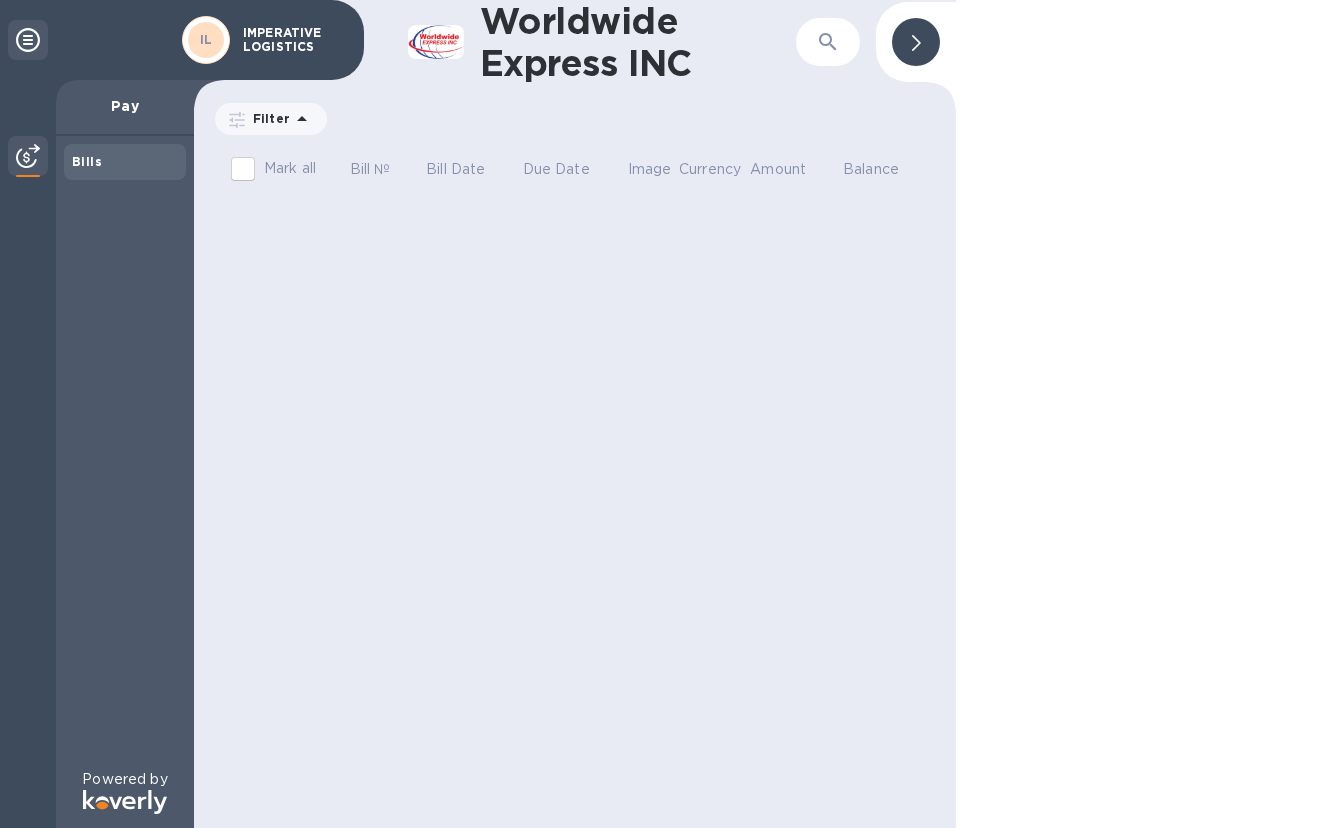 click on "Bills" at bounding box center [87, 161] 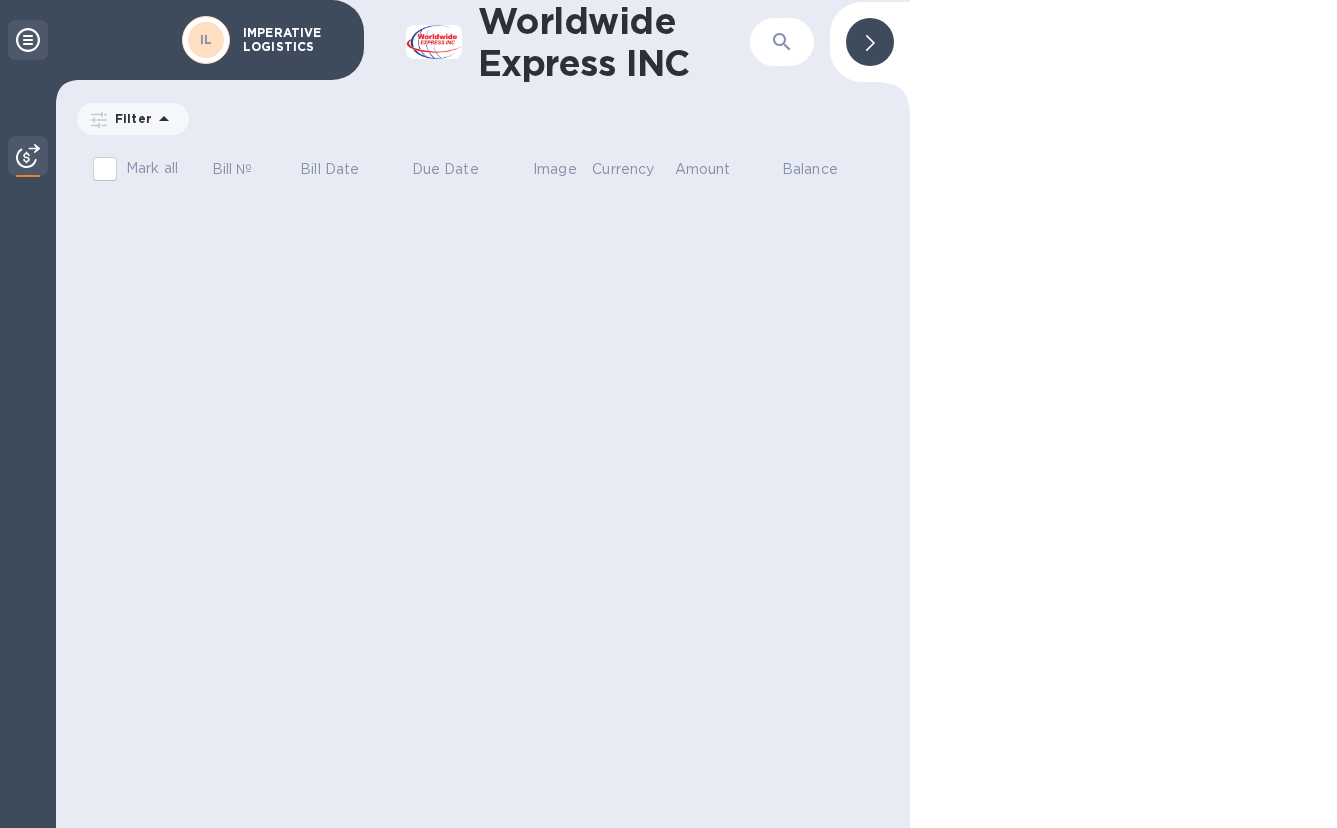 click 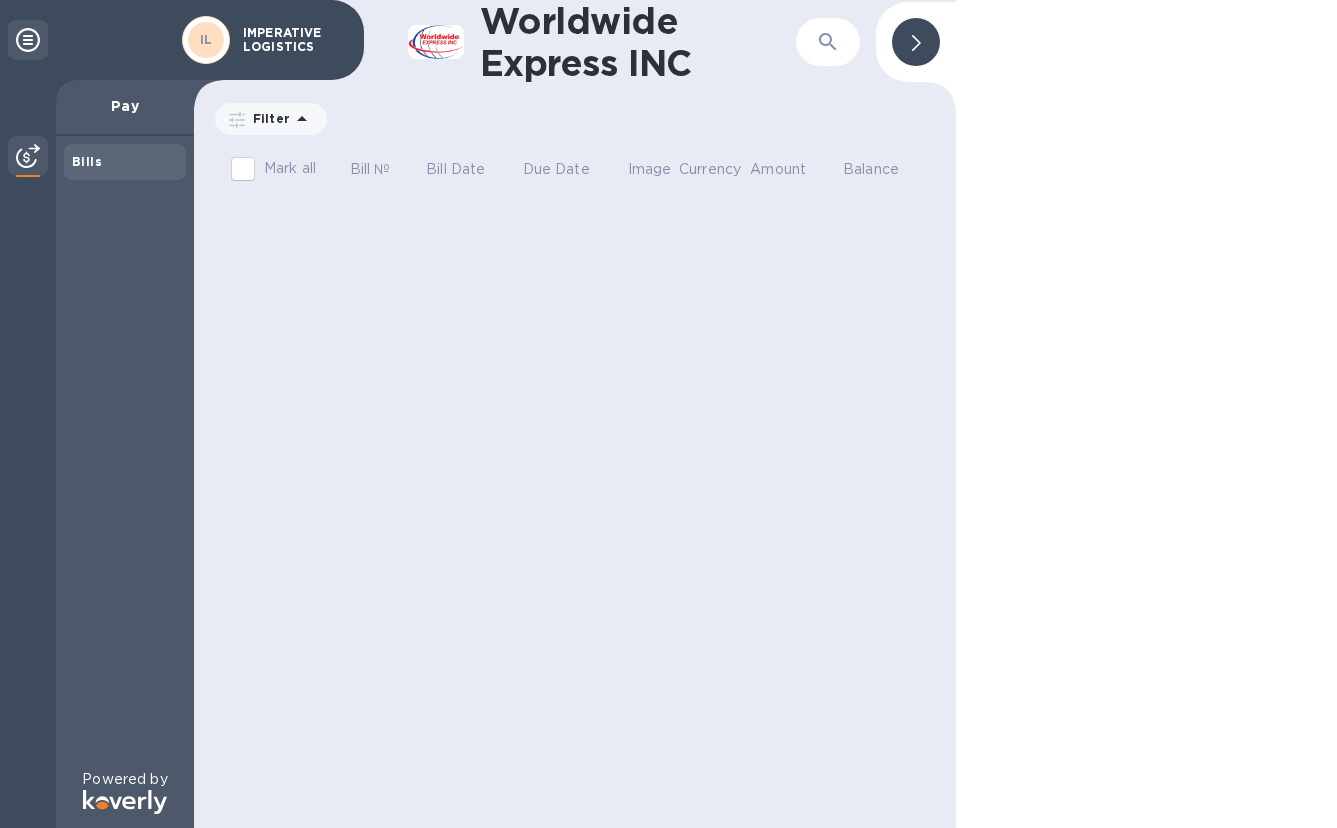 click on "Pay" at bounding box center [125, 106] 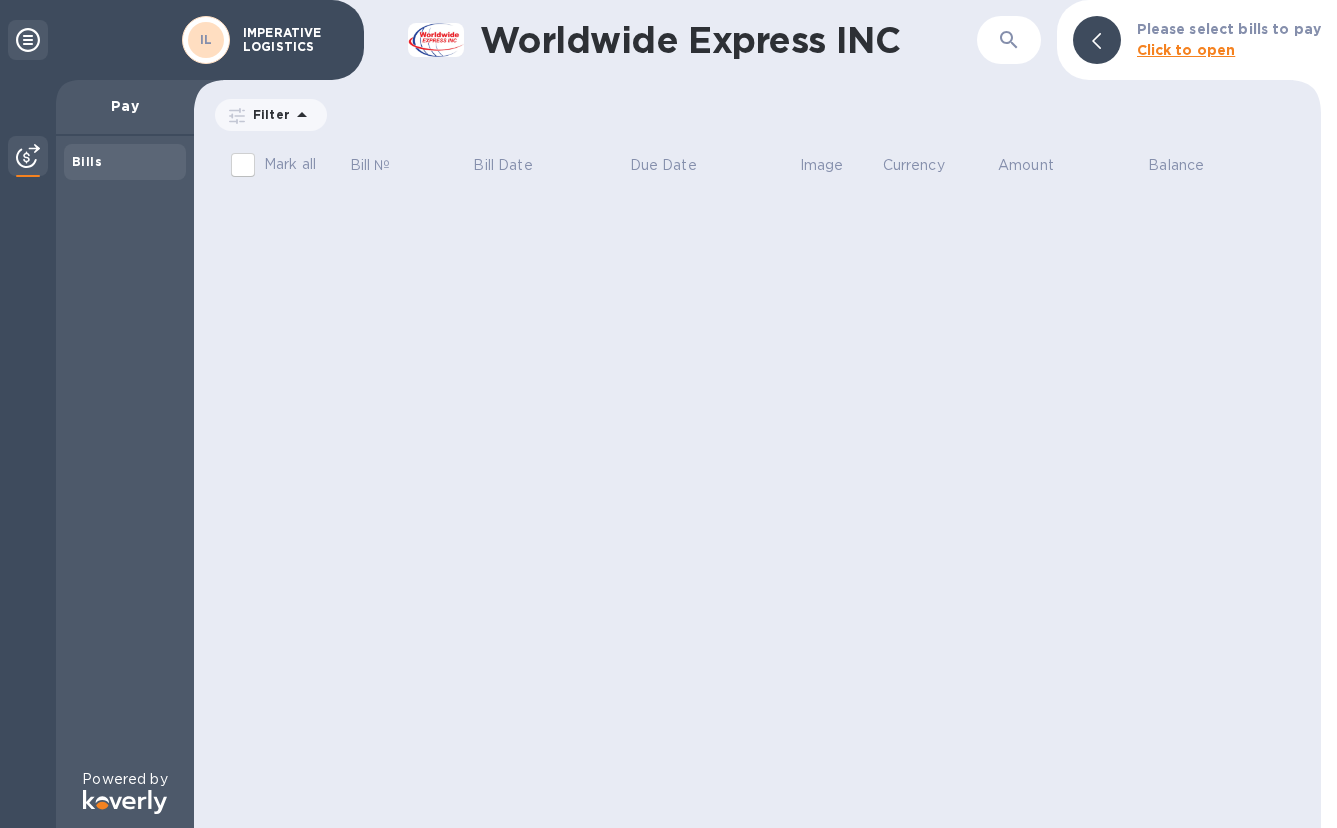 click on "Click to open" at bounding box center (1186, 50) 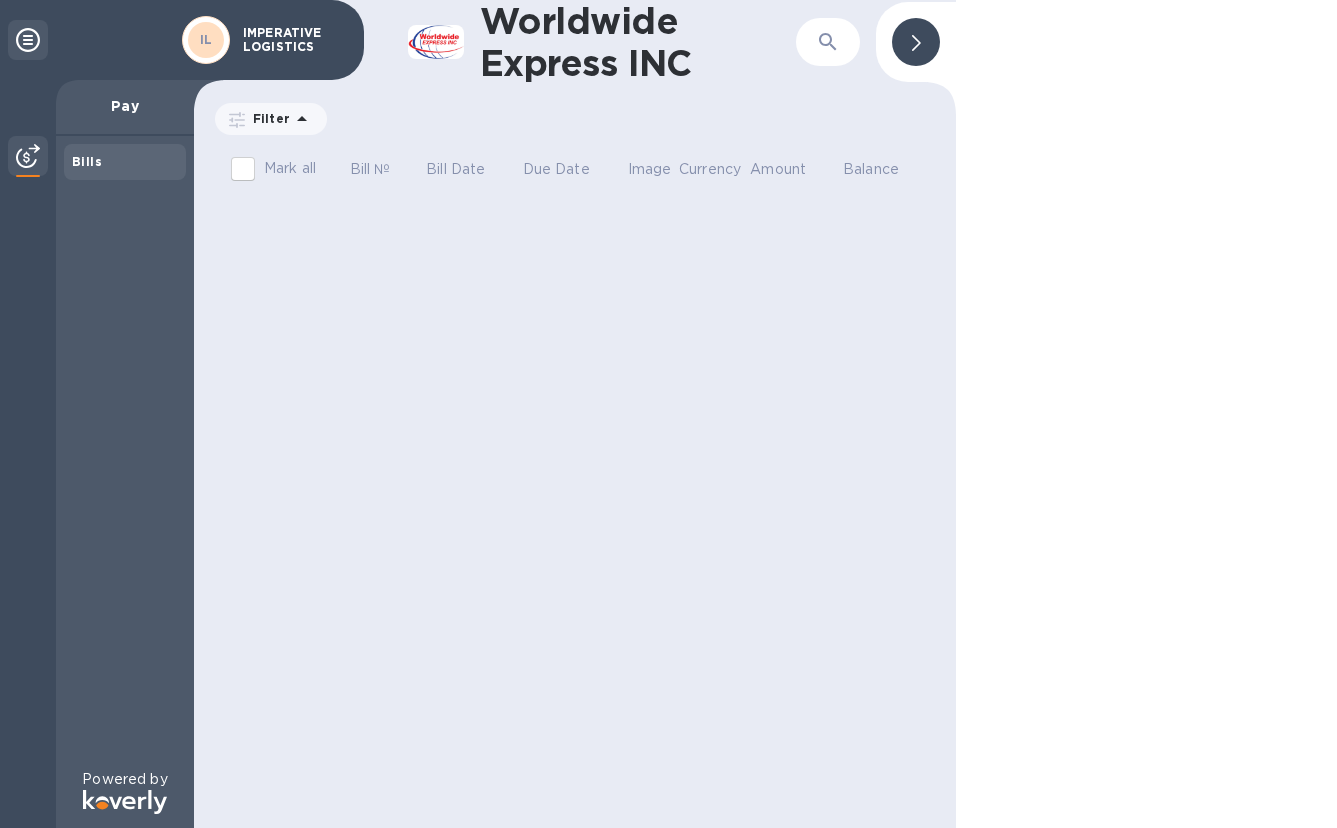 click on "Filter" at bounding box center [267, 118] 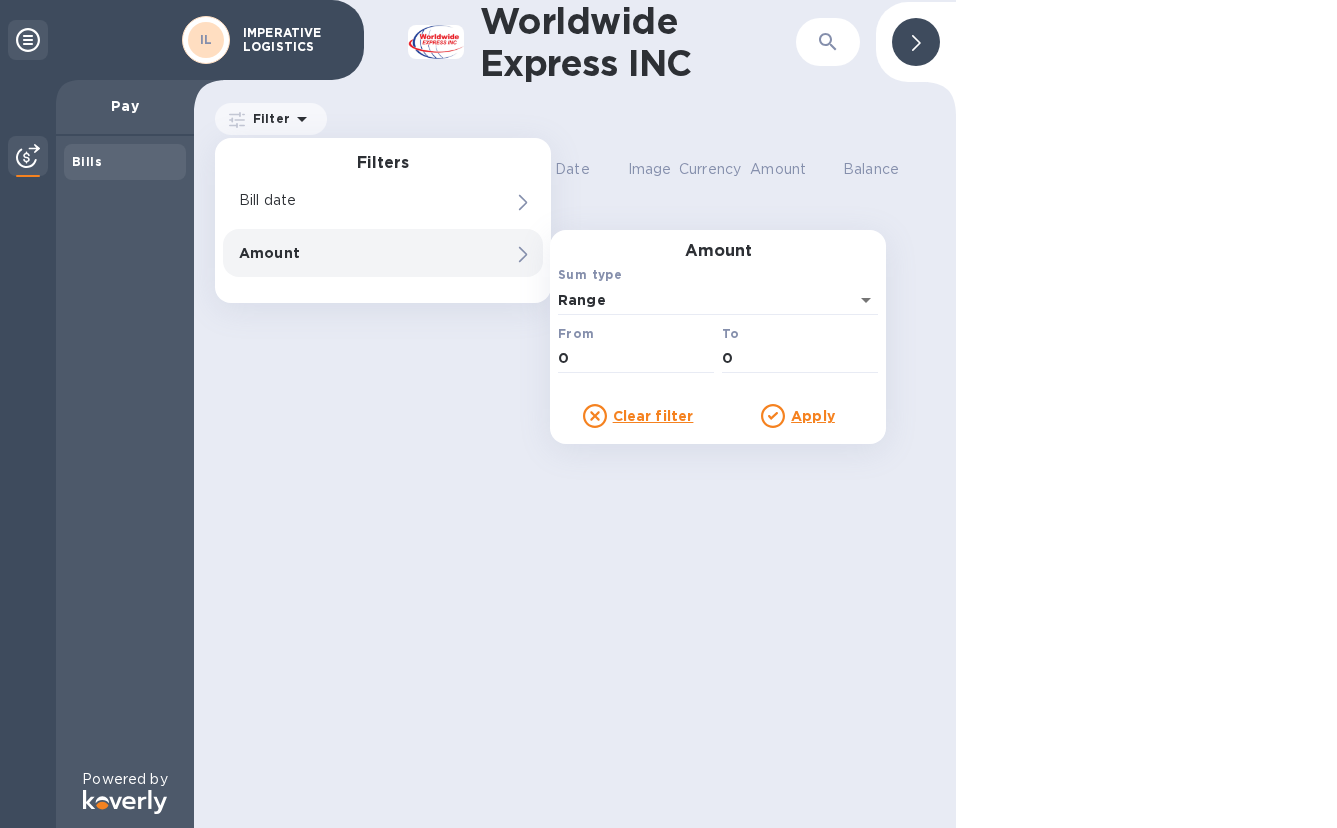 click on "Amount" at bounding box center [349, 253] 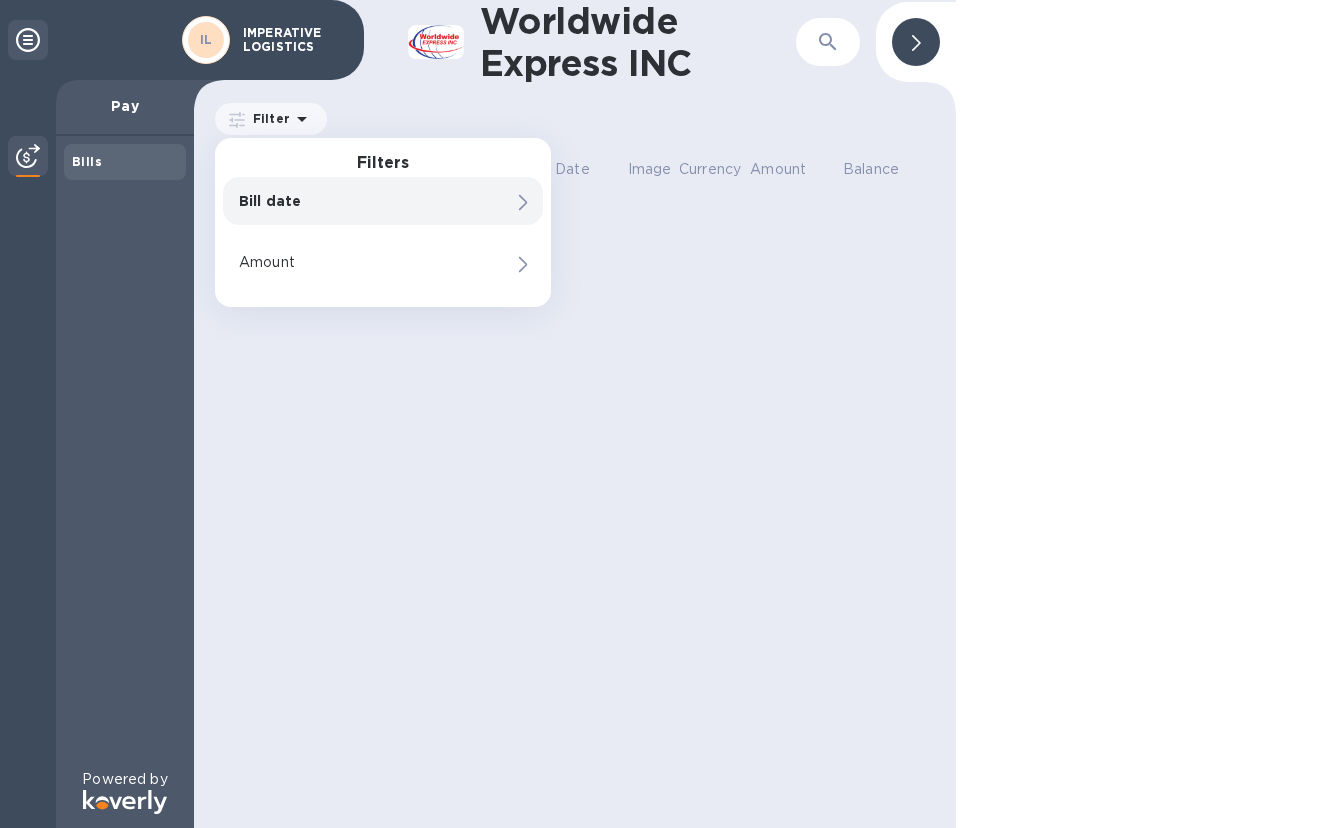 click on "Bill date" at bounding box center [349, 201] 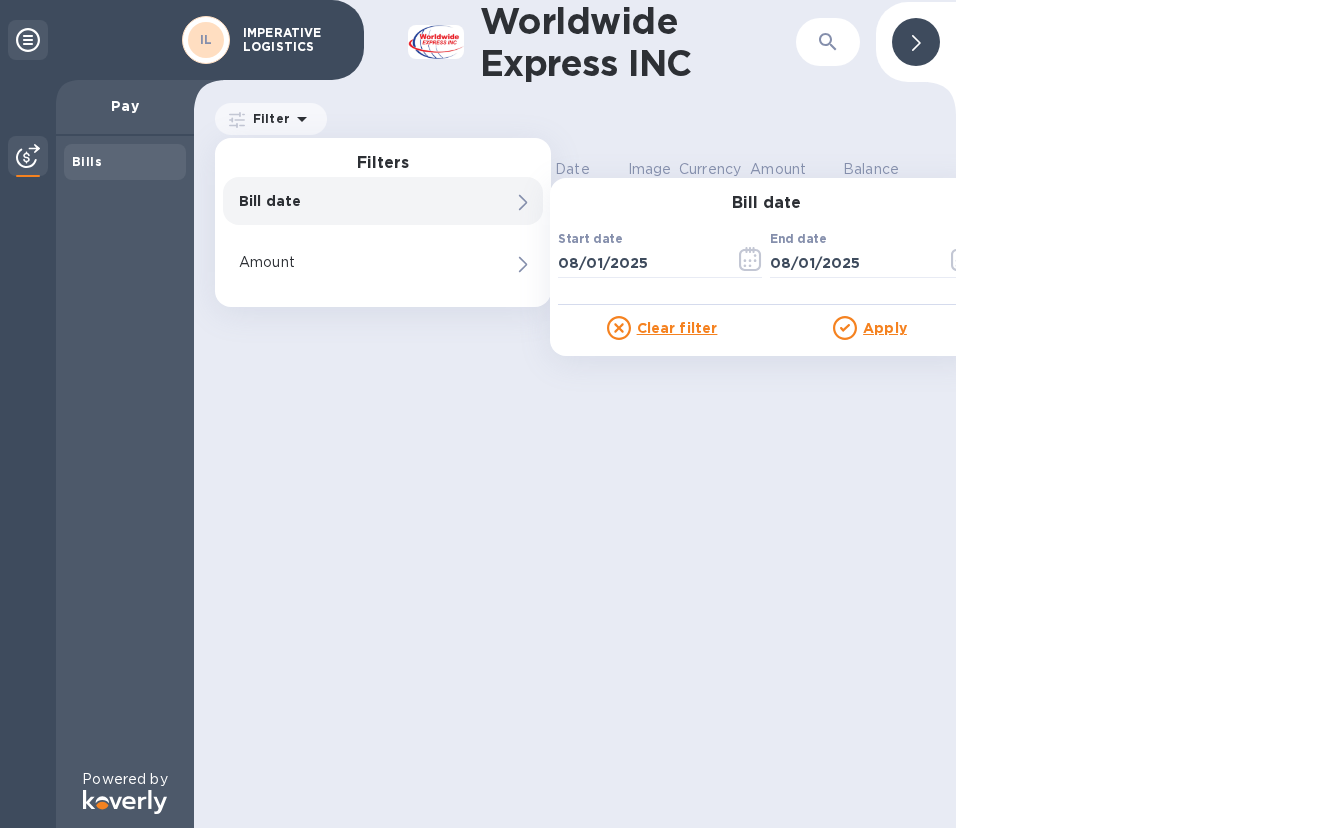 click 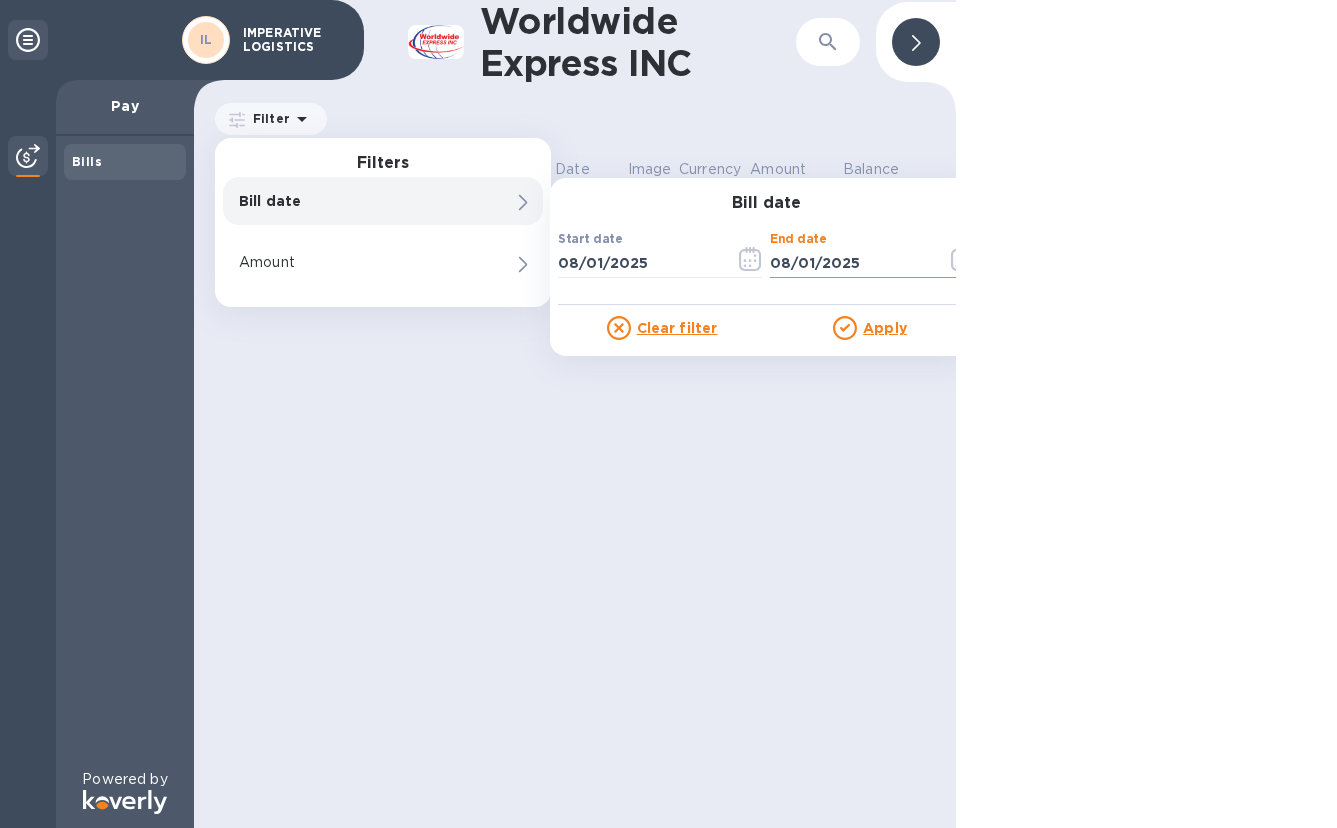 click on "08/01/2025" at bounding box center [850, 263] 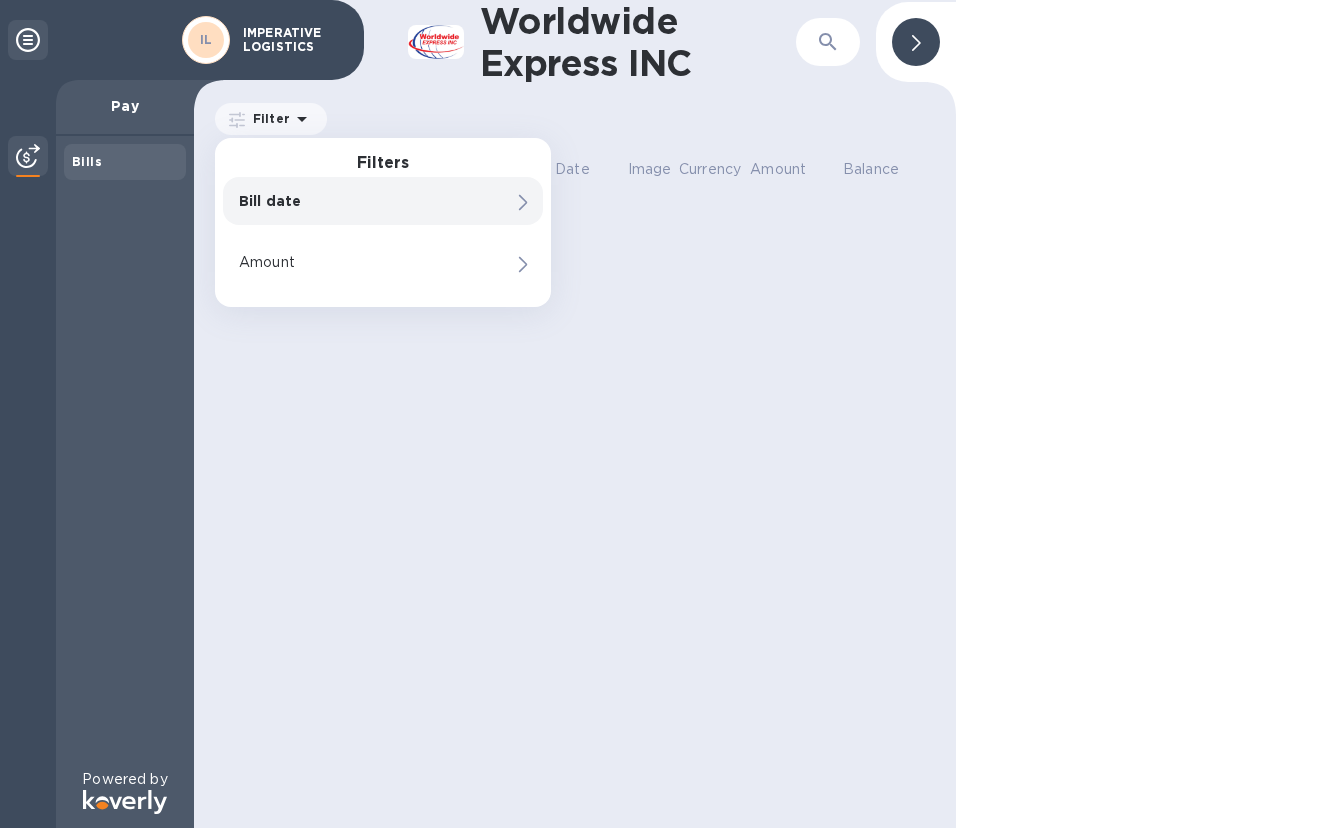 click 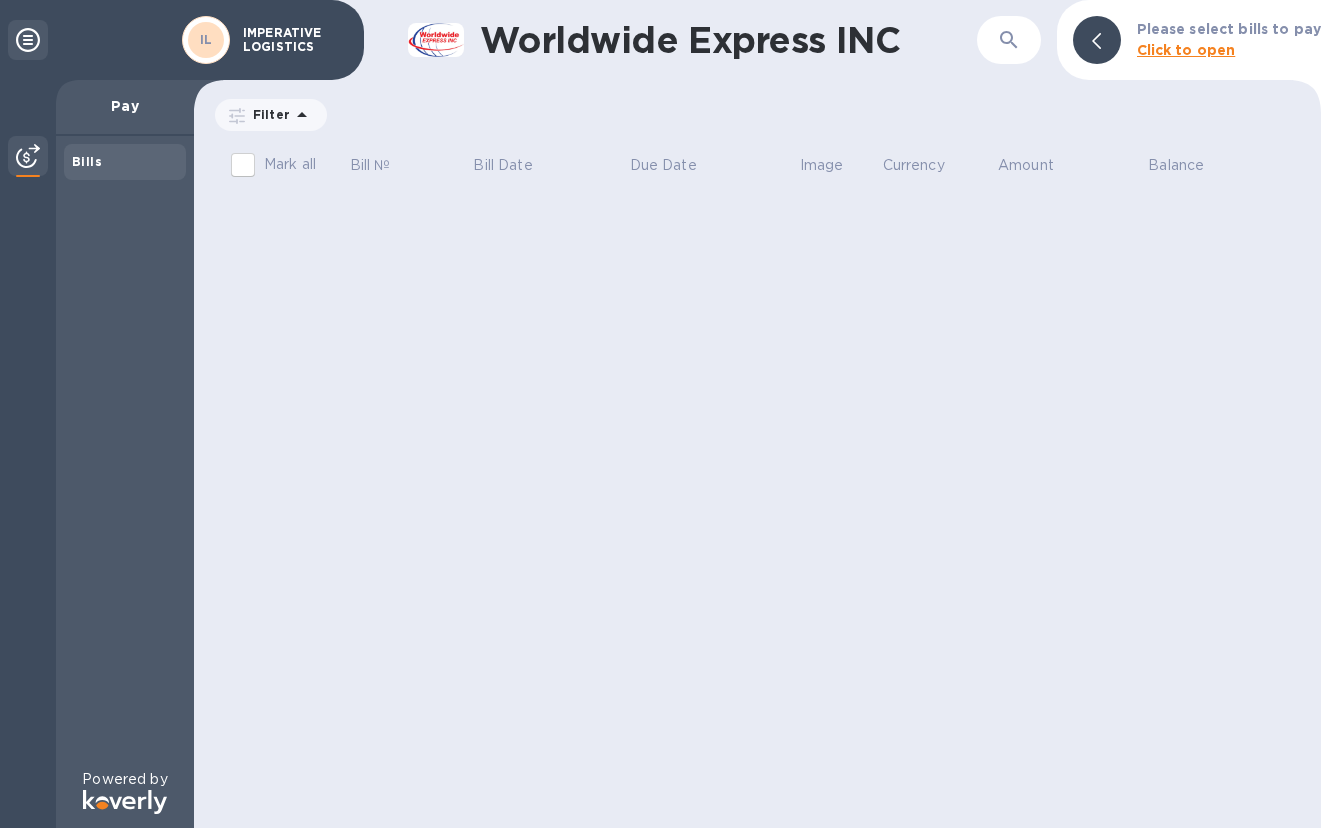 click on "Please select bills to pay" at bounding box center (1229, 29) 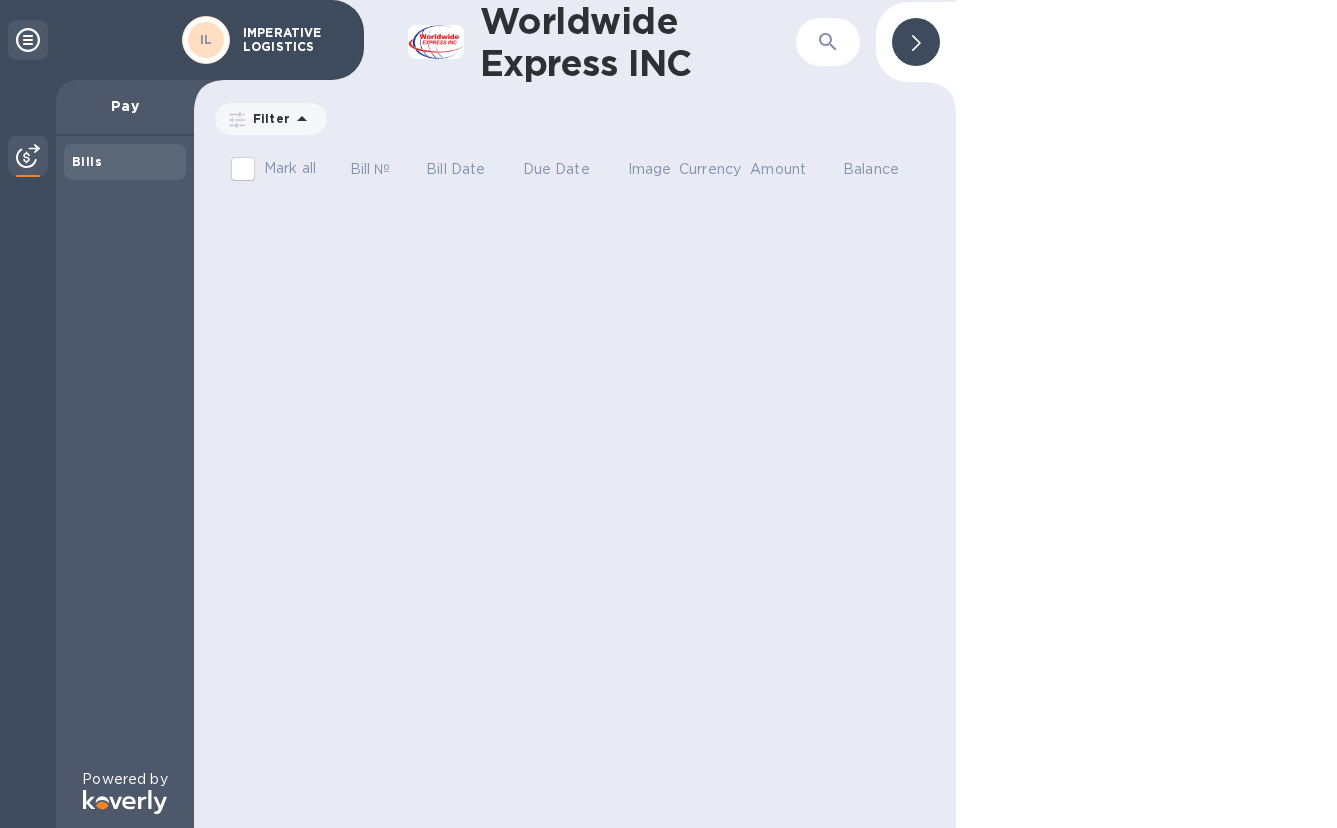 click 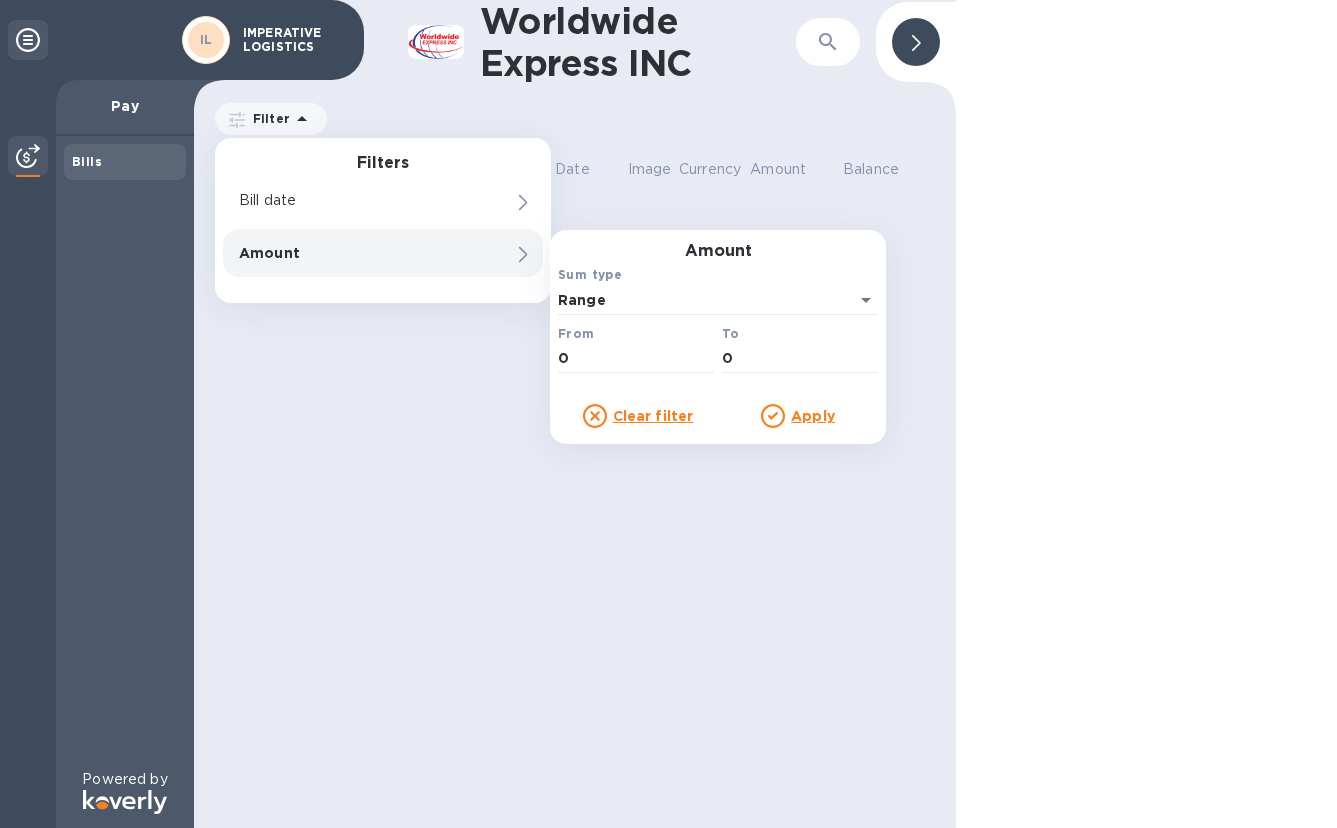 click on "Worldwide Express INC Filter Filters Bill date Amount Amount Sum type Range From 0 To 0 Clear filter Apply Amount Mark all Bill № Bill Date Due Date Image Currency Amount Balance" at bounding box center [575, 414] 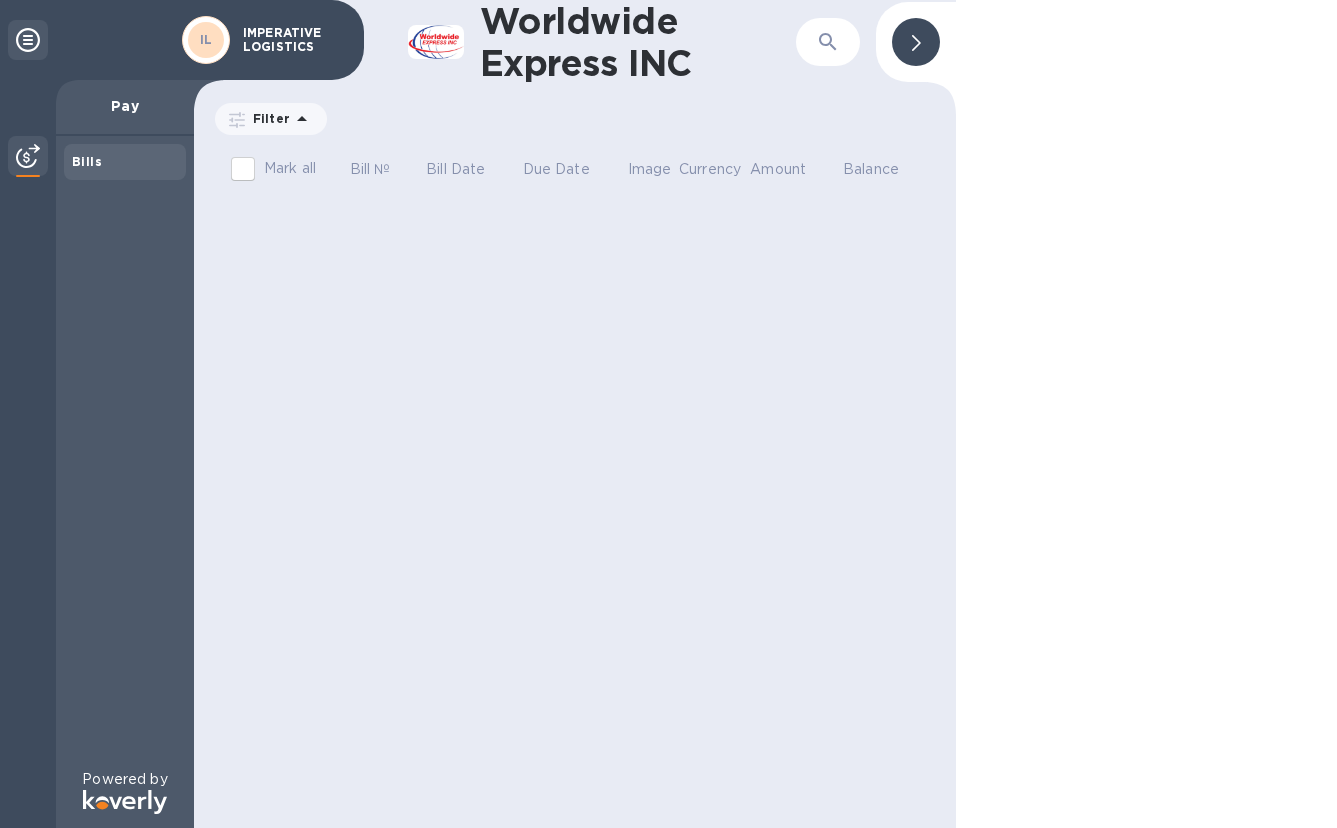 click on "IMPERATIVE LOGISTICS" at bounding box center [293, 40] 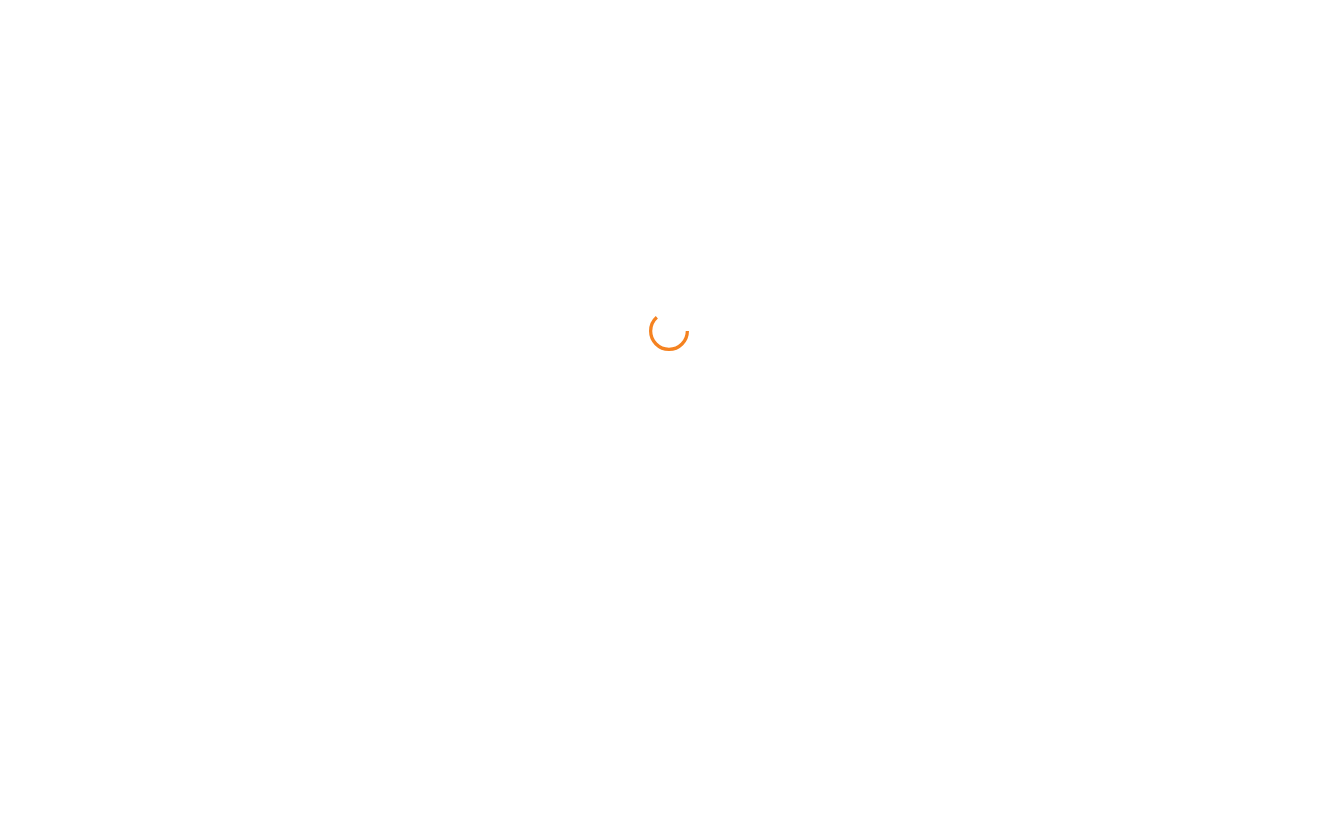 scroll, scrollTop: 0, scrollLeft: 0, axis: both 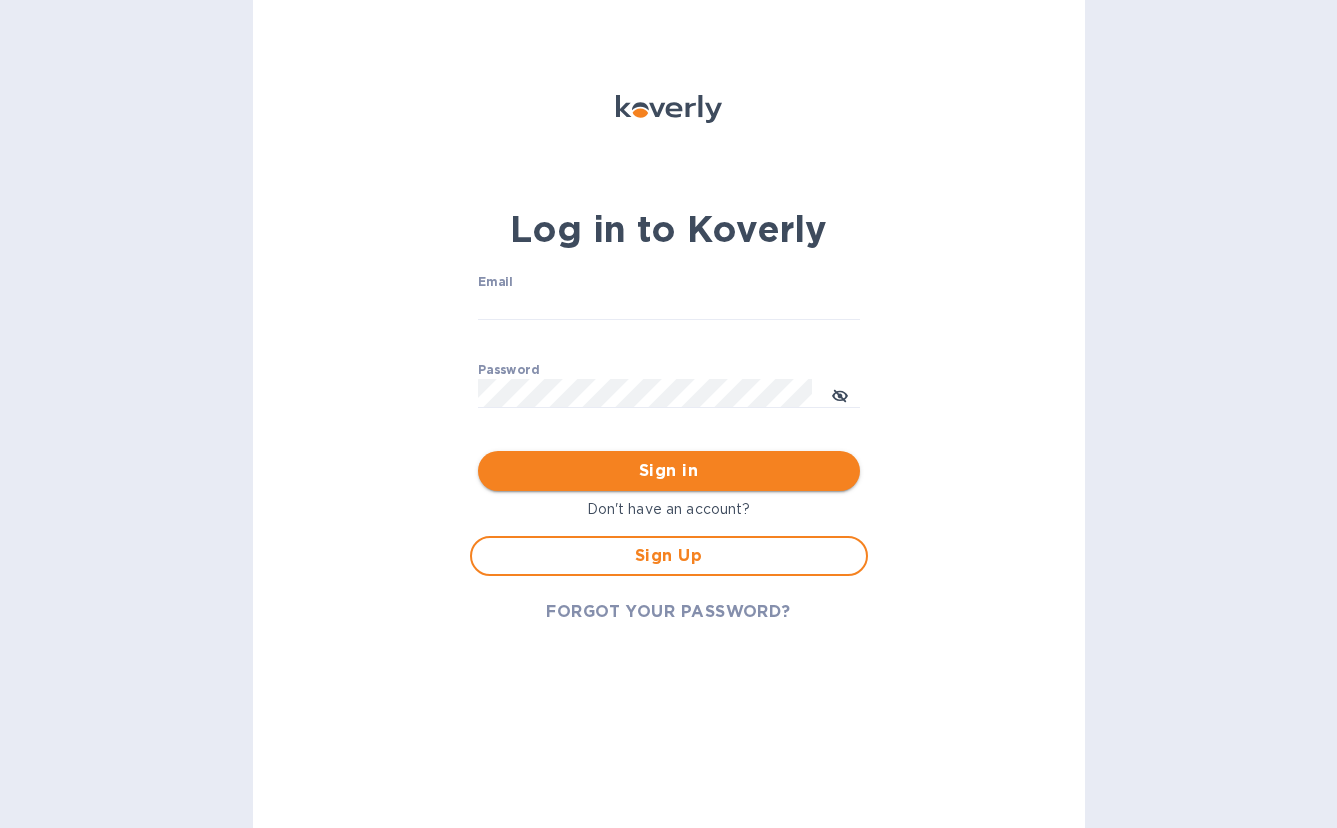 type on "[EMAIL]" 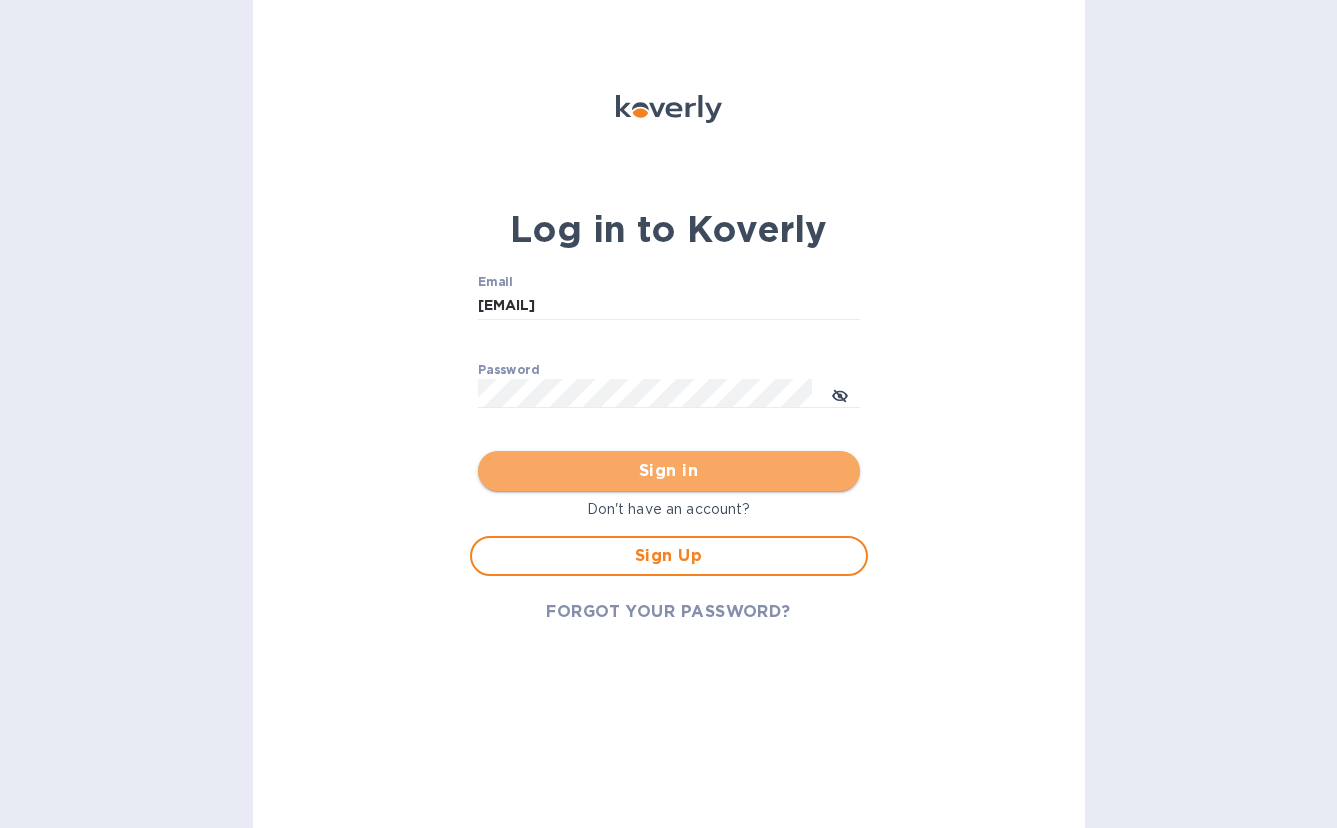 click on "Sign in" at bounding box center (669, 471) 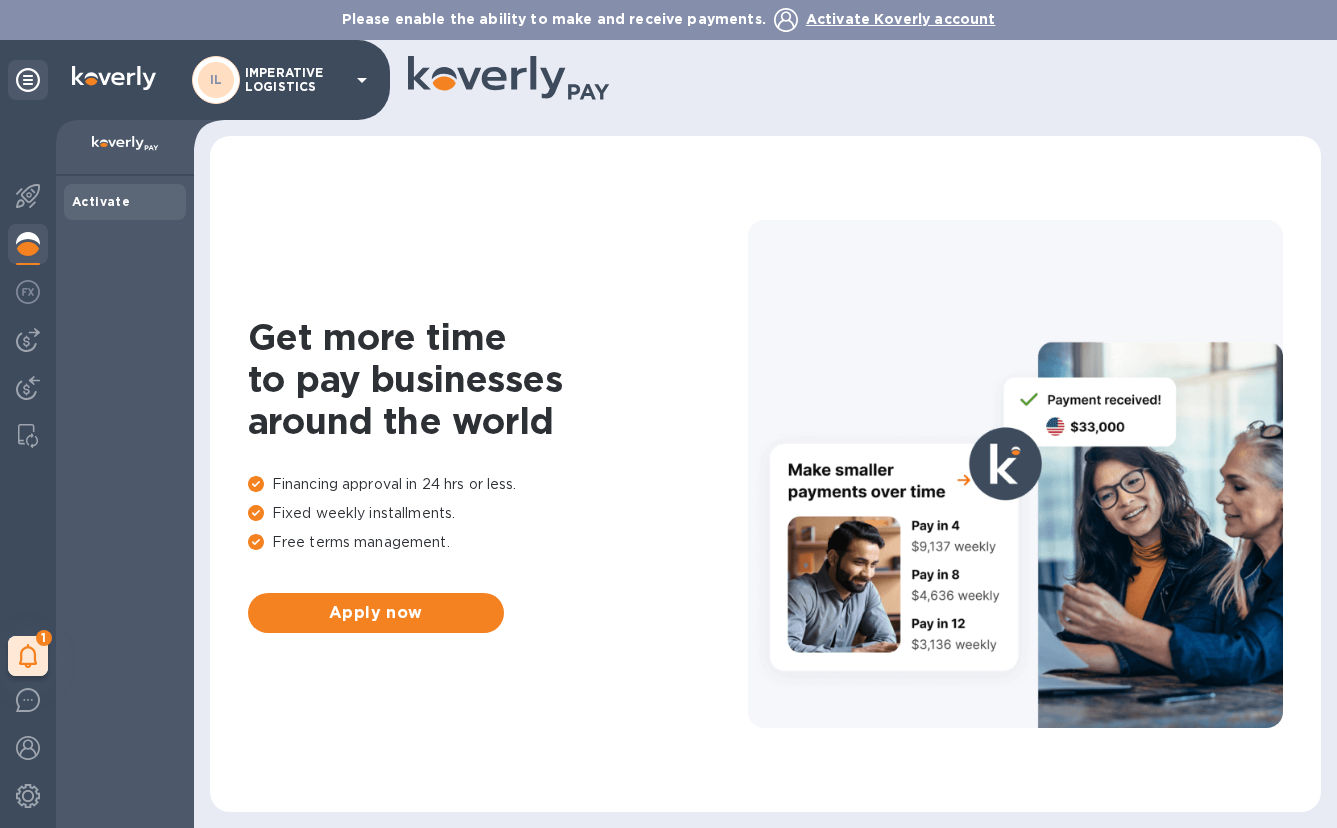 click on "Activate" at bounding box center (101, 201) 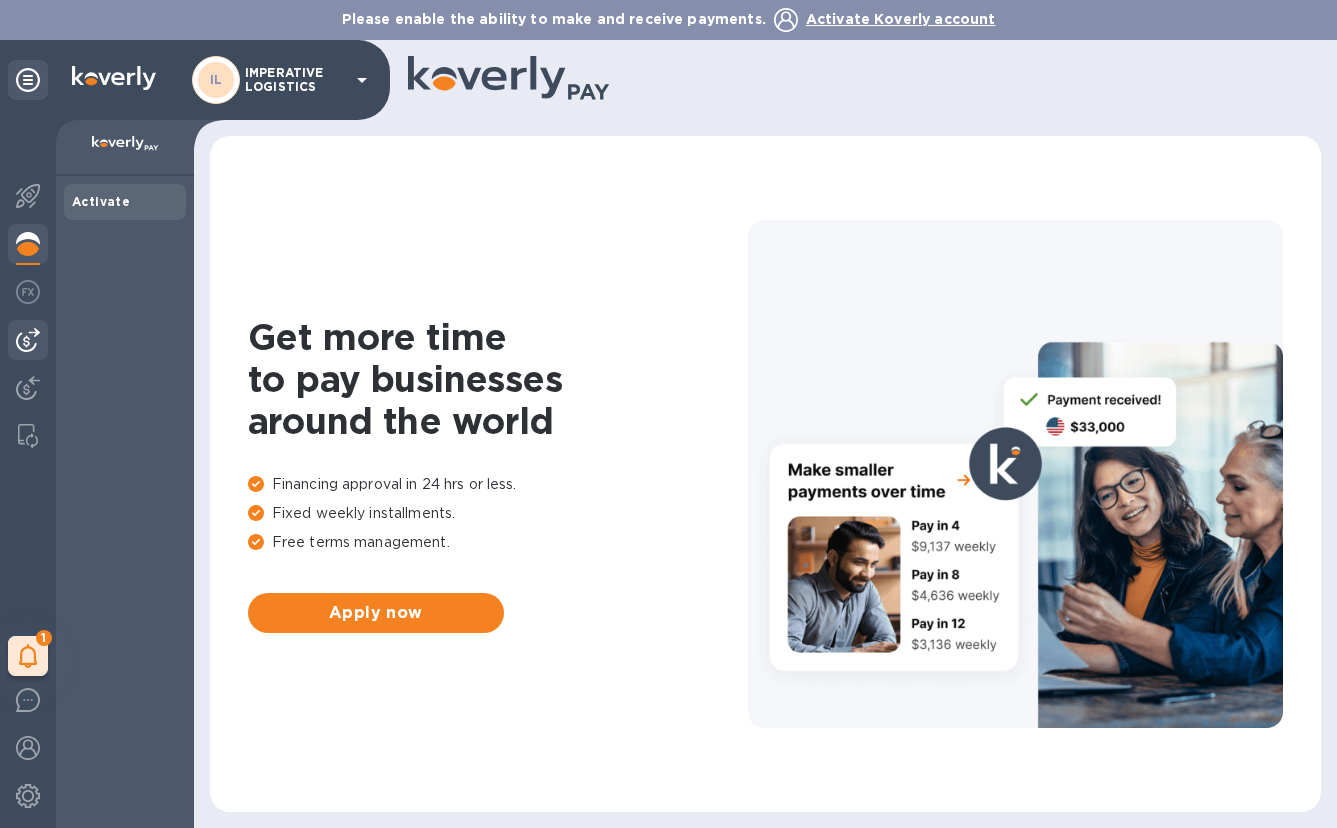 click at bounding box center [28, 340] 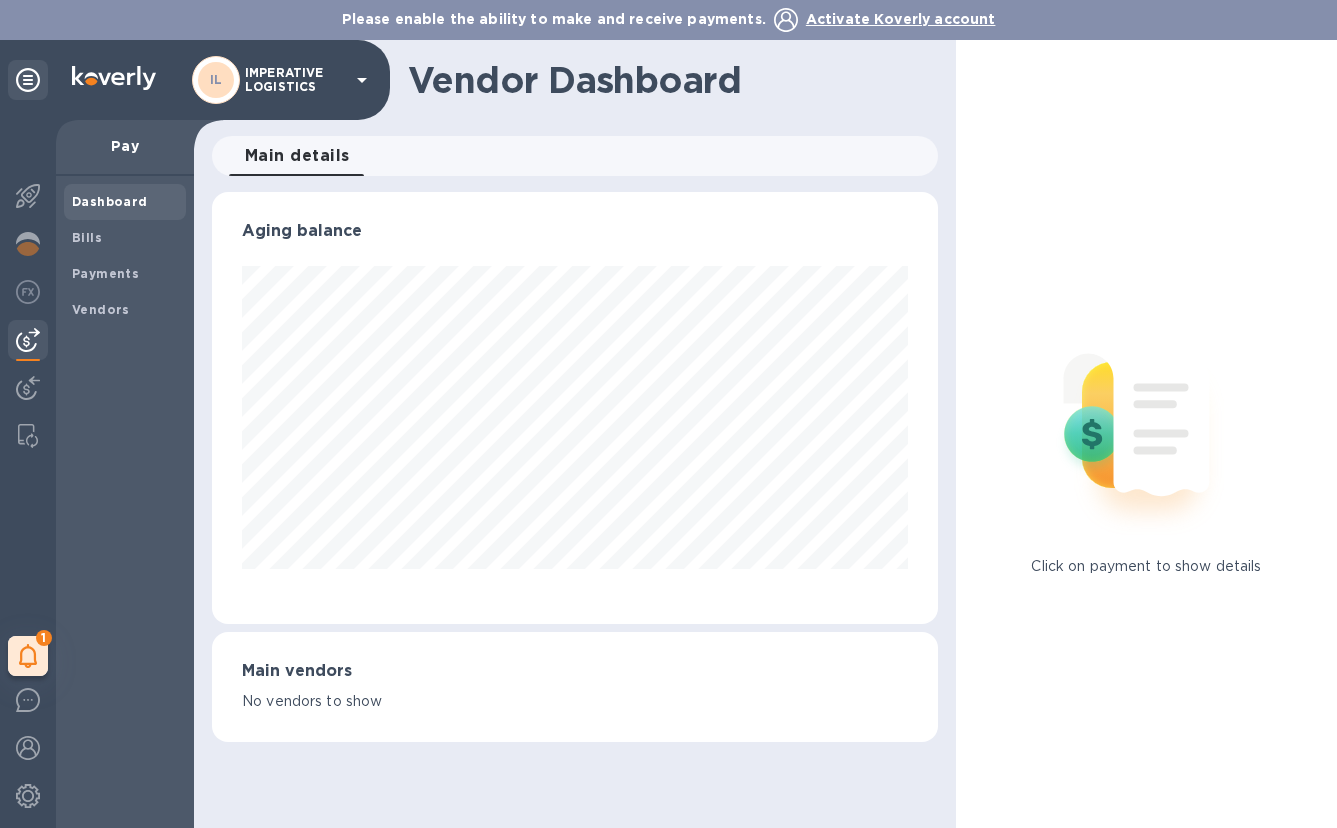 scroll, scrollTop: 999568, scrollLeft: 999274, axis: both 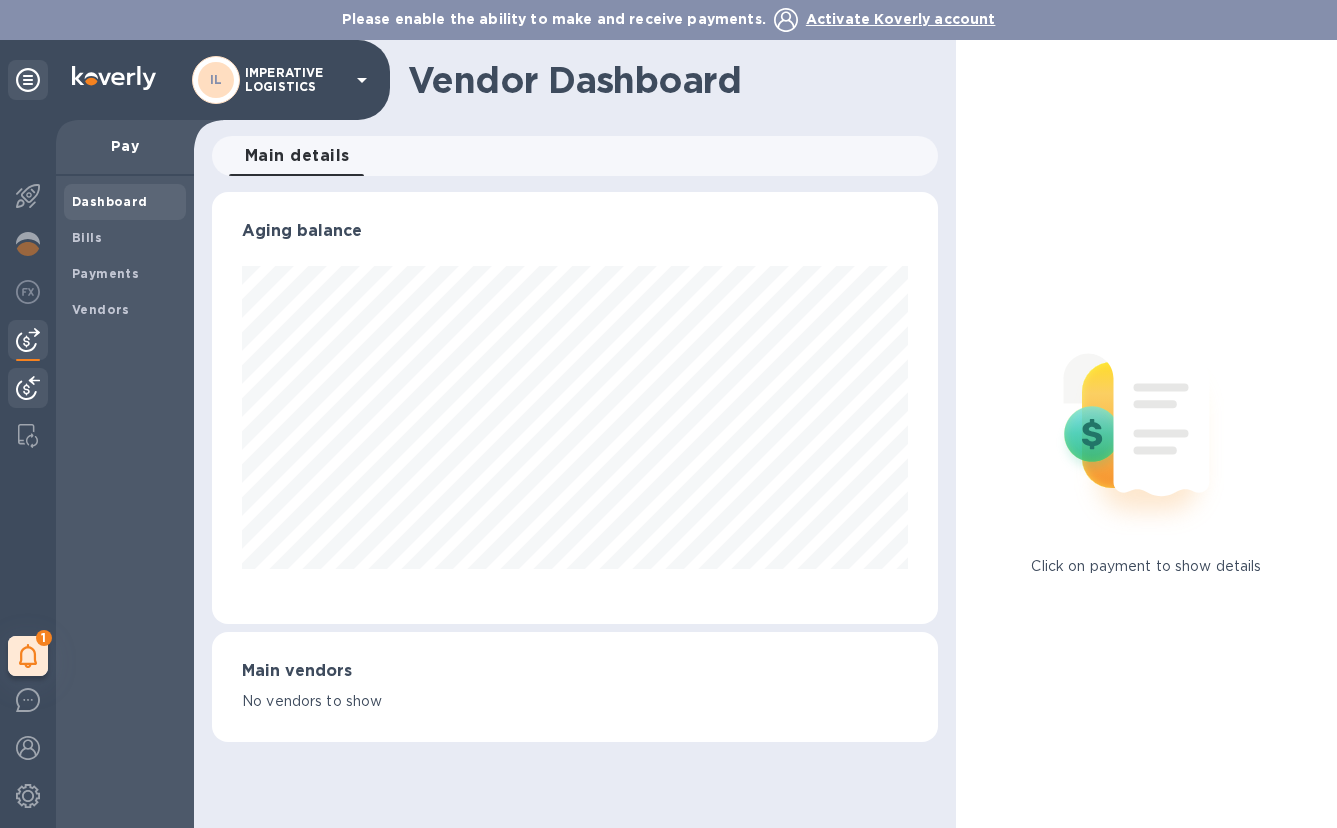 click at bounding box center (28, 388) 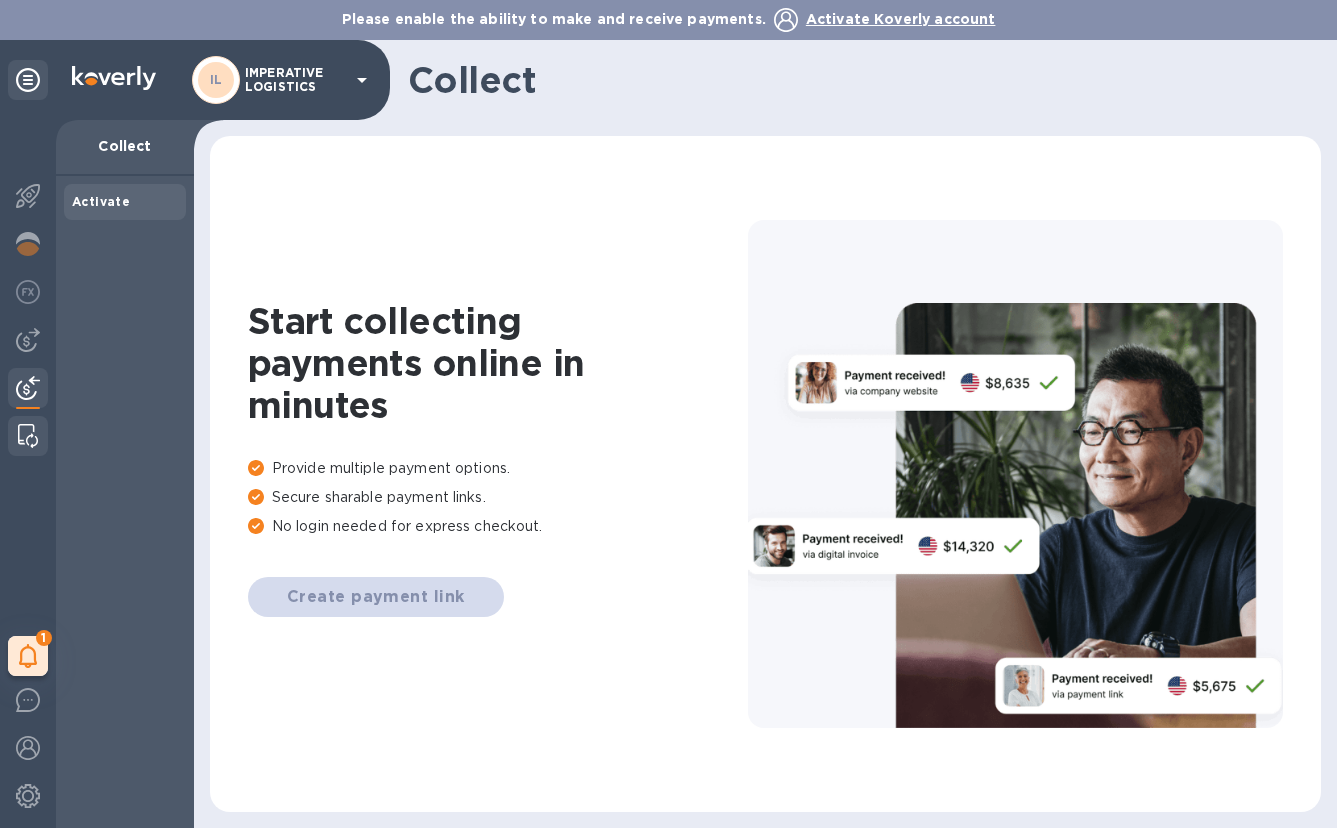 click at bounding box center [28, 436] 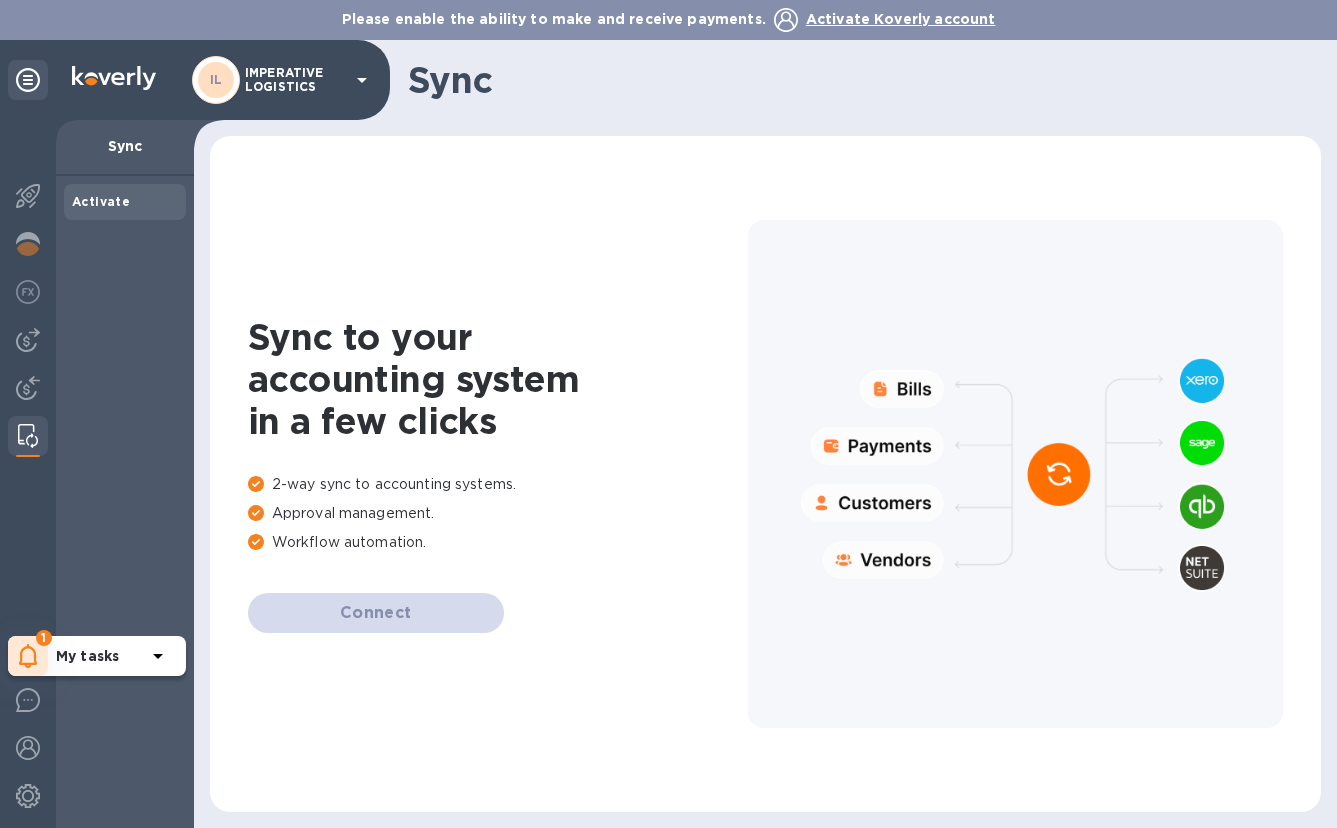click 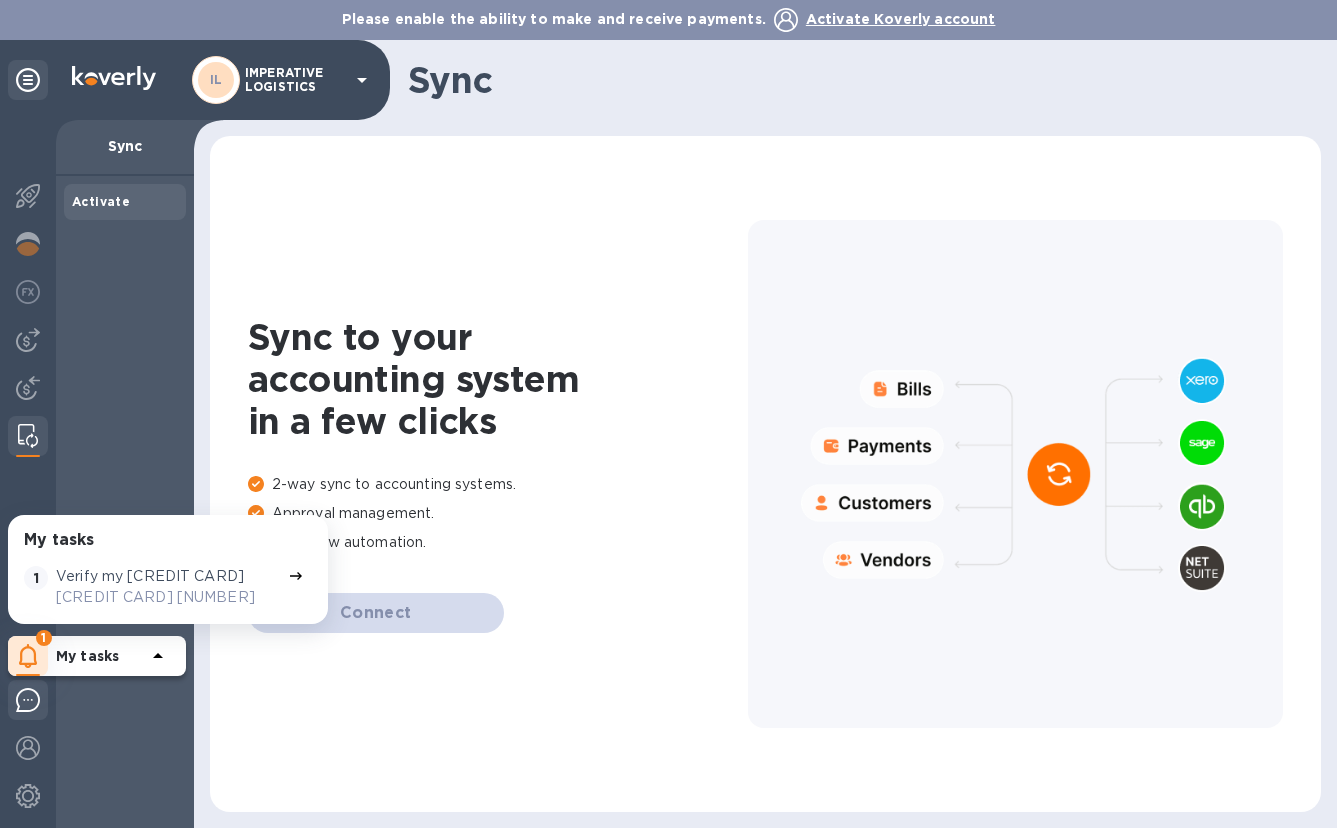 click at bounding box center [28, 700] 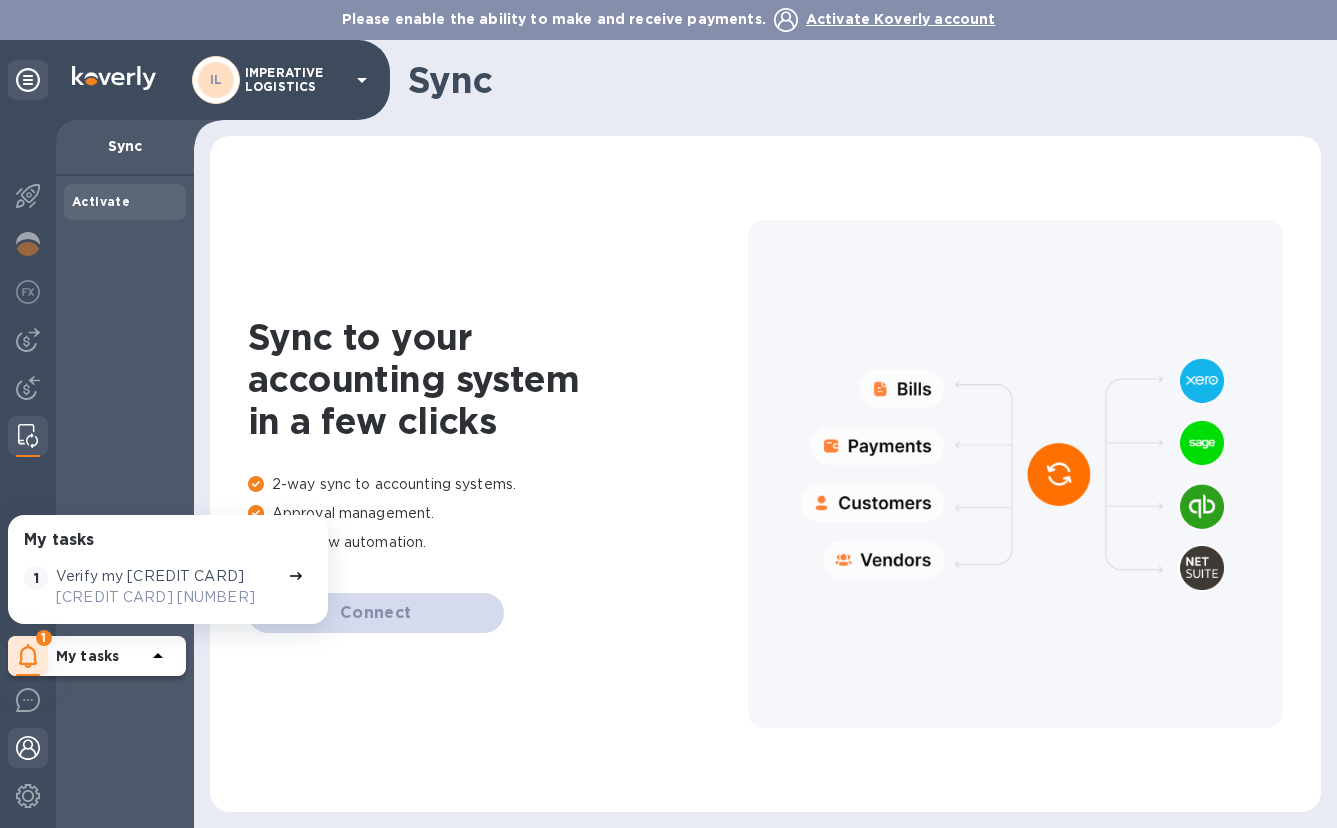 click at bounding box center [28, 748] 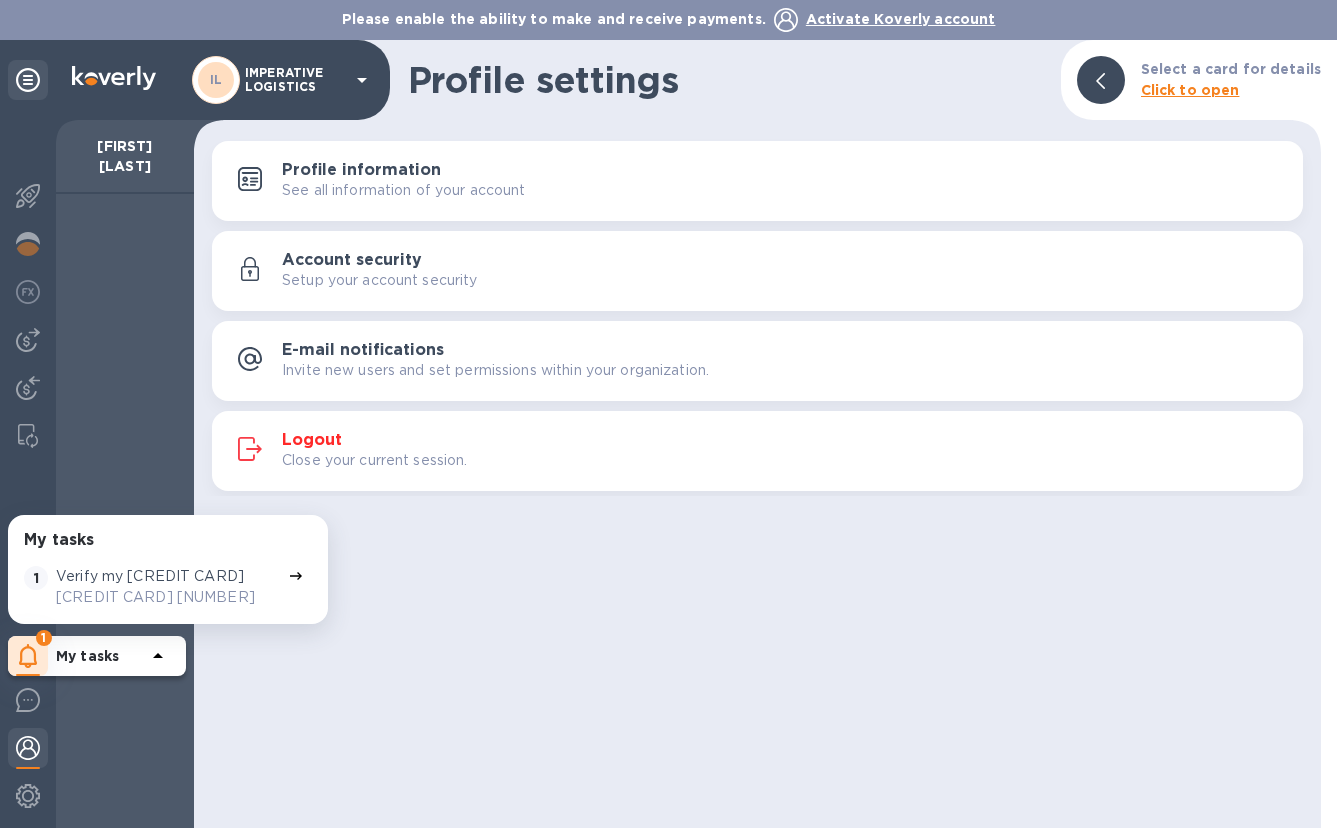 click on "Profile settings" at bounding box center [726, 80] 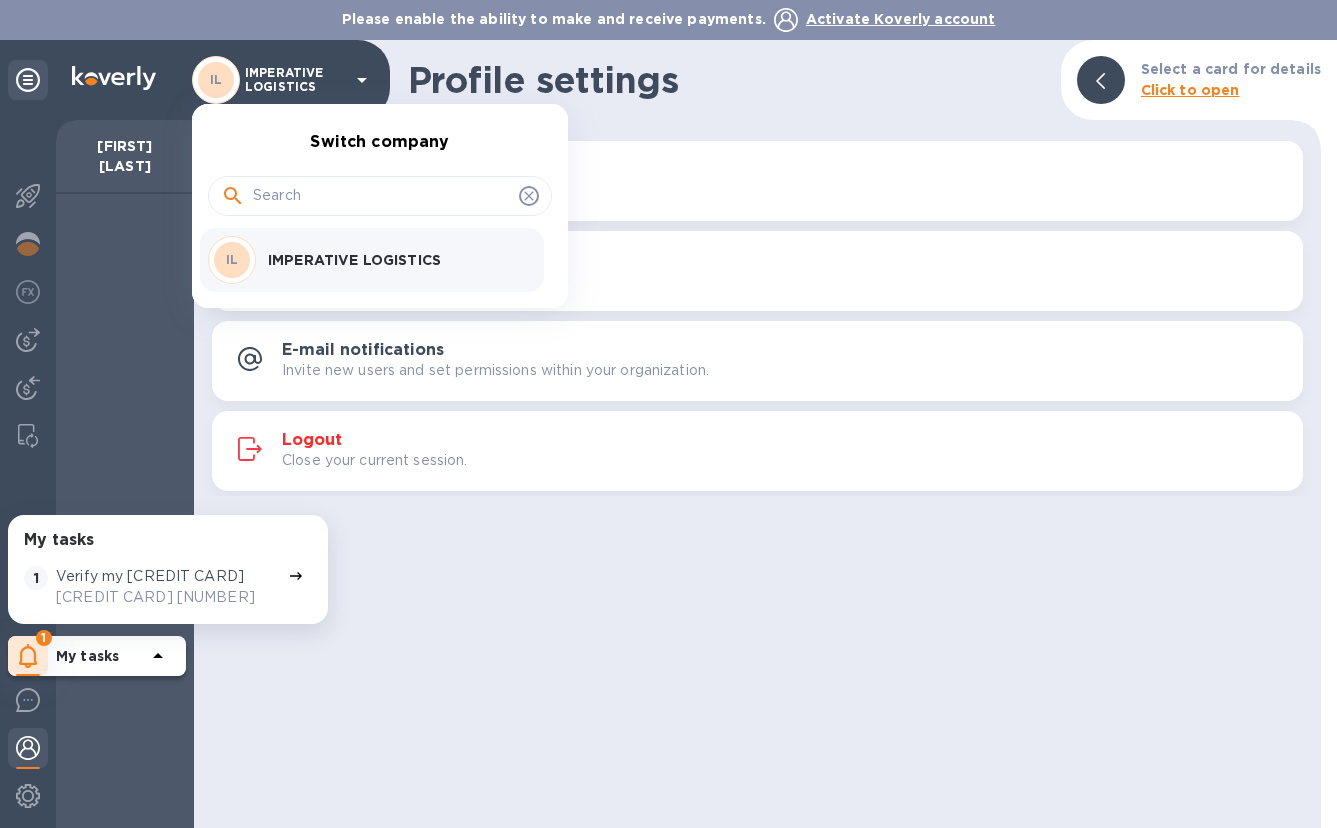 click at bounding box center (668, 414) 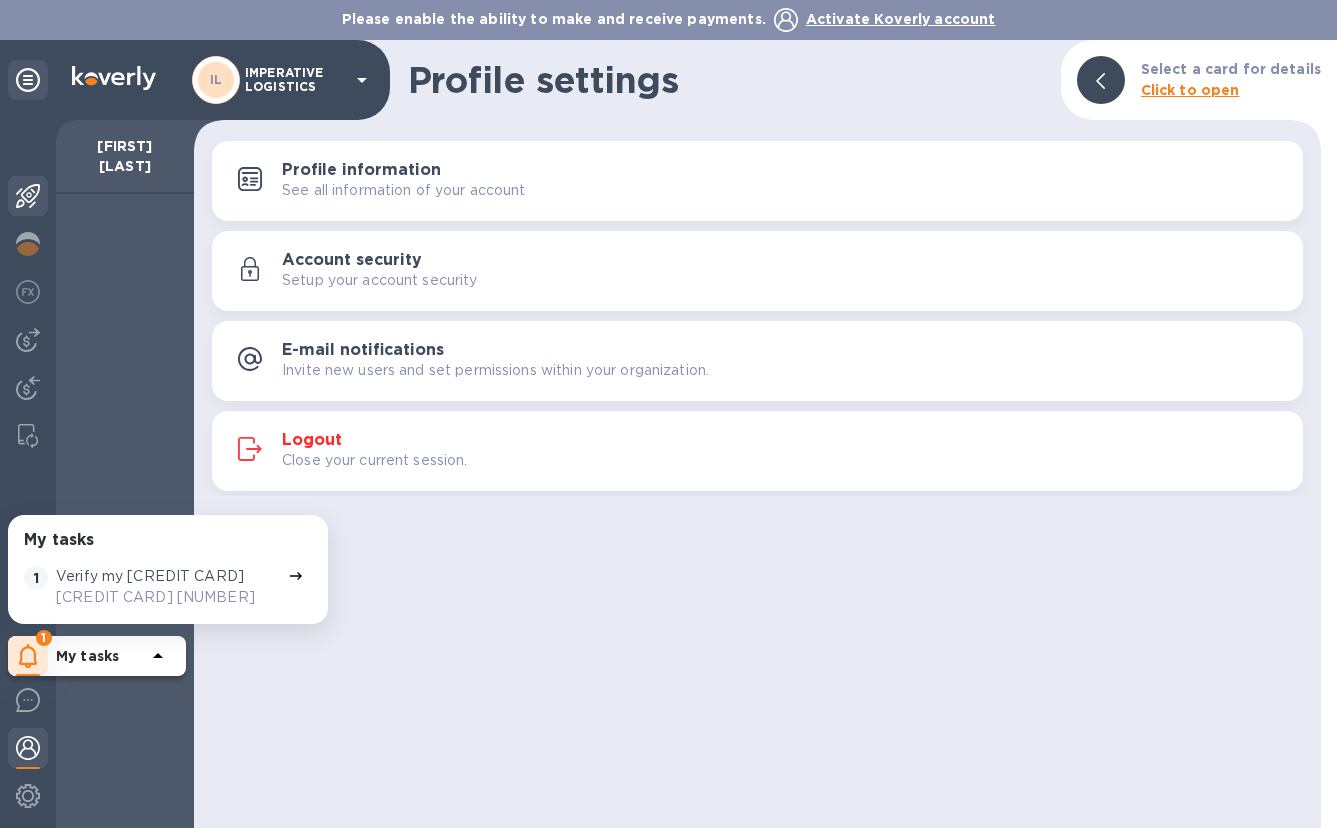 click at bounding box center [28, 196] 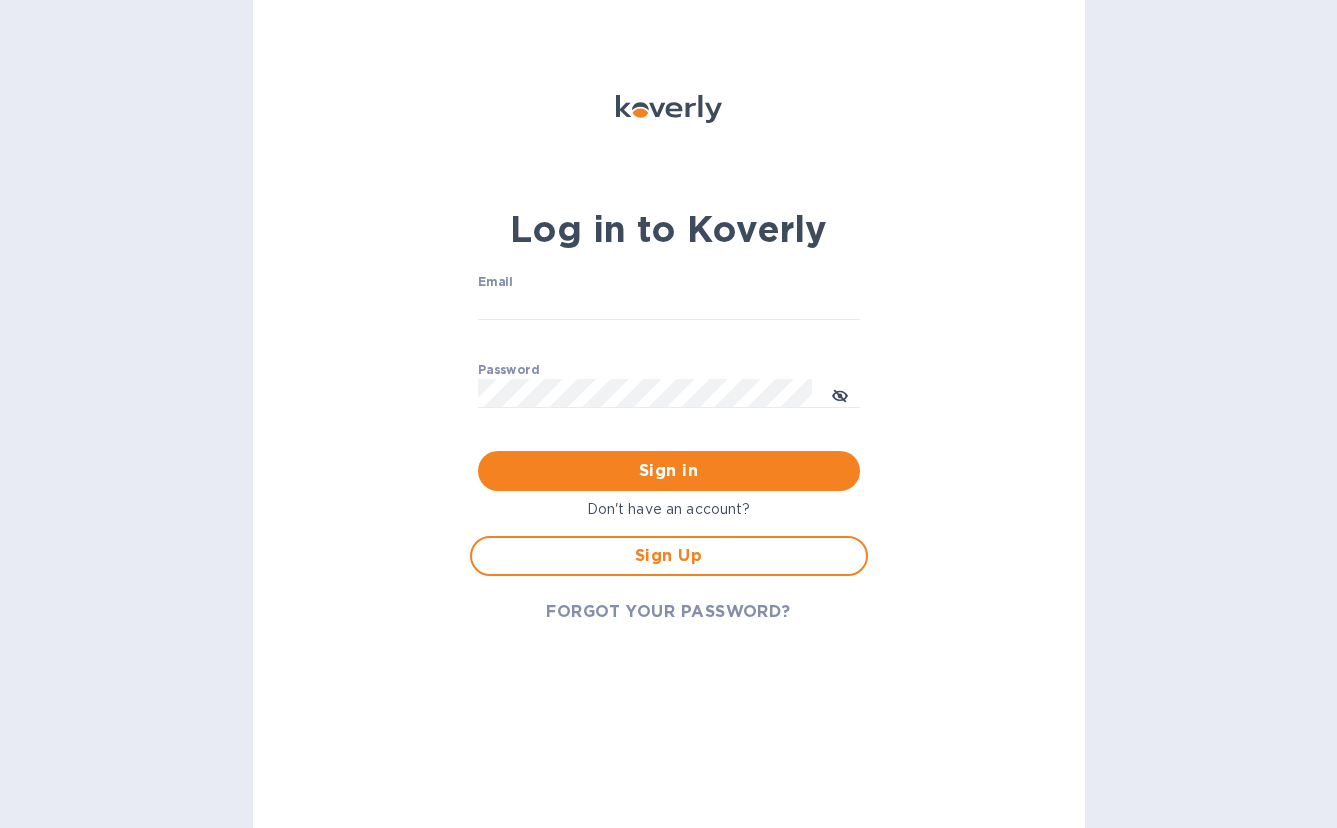 scroll, scrollTop: 0, scrollLeft: 0, axis: both 